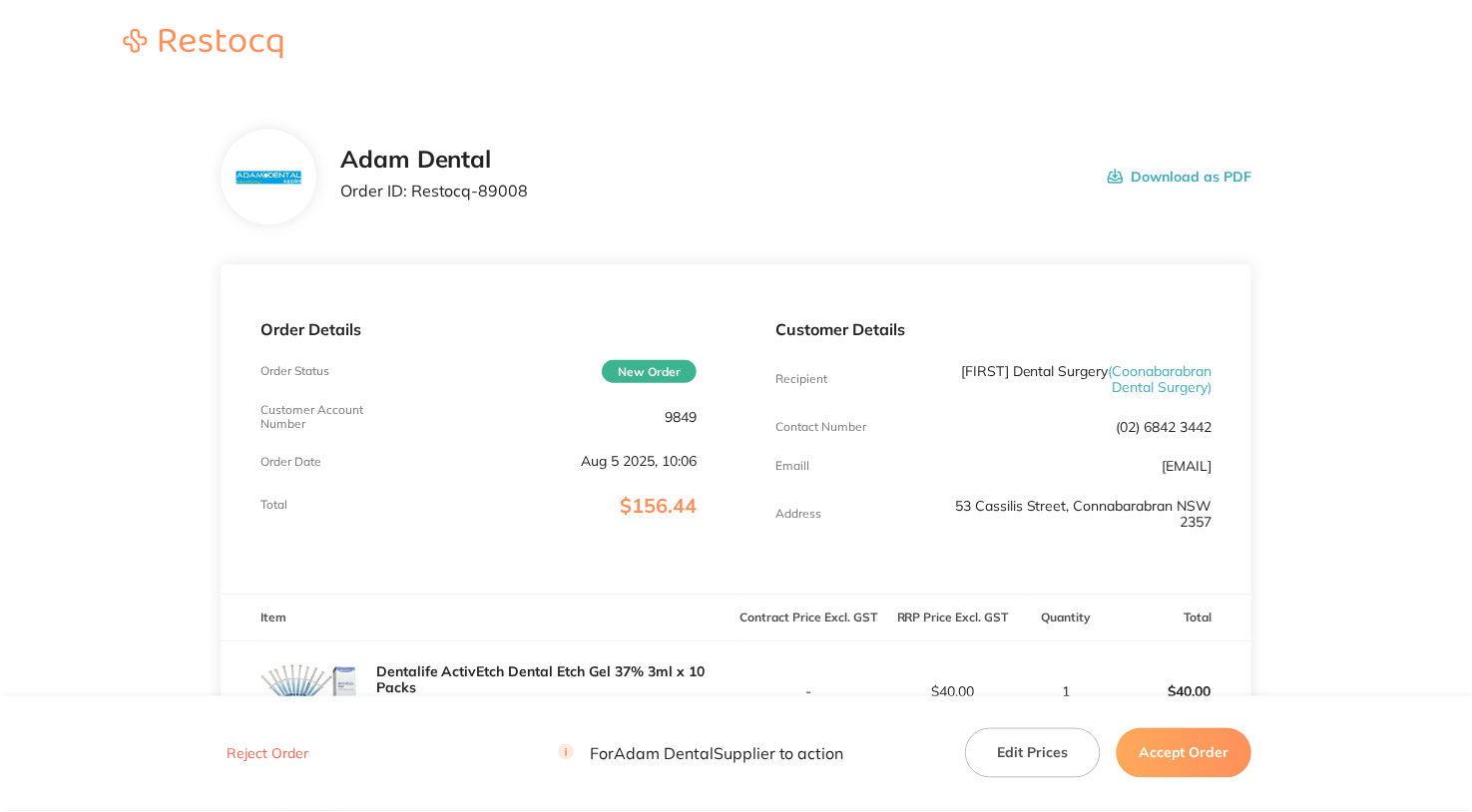 scroll, scrollTop: 0, scrollLeft: 0, axis: both 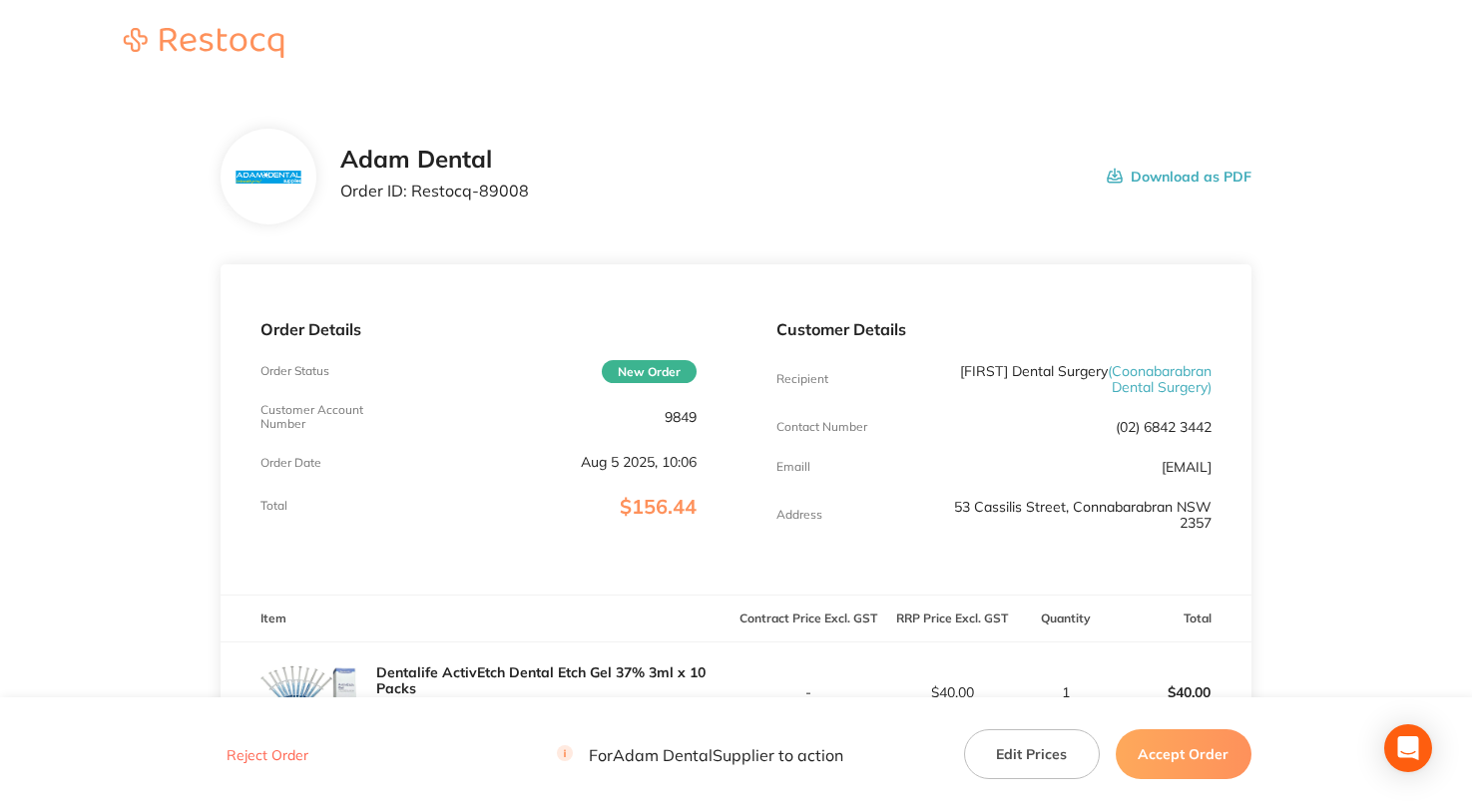 click on "9849" at bounding box center [681, 417] 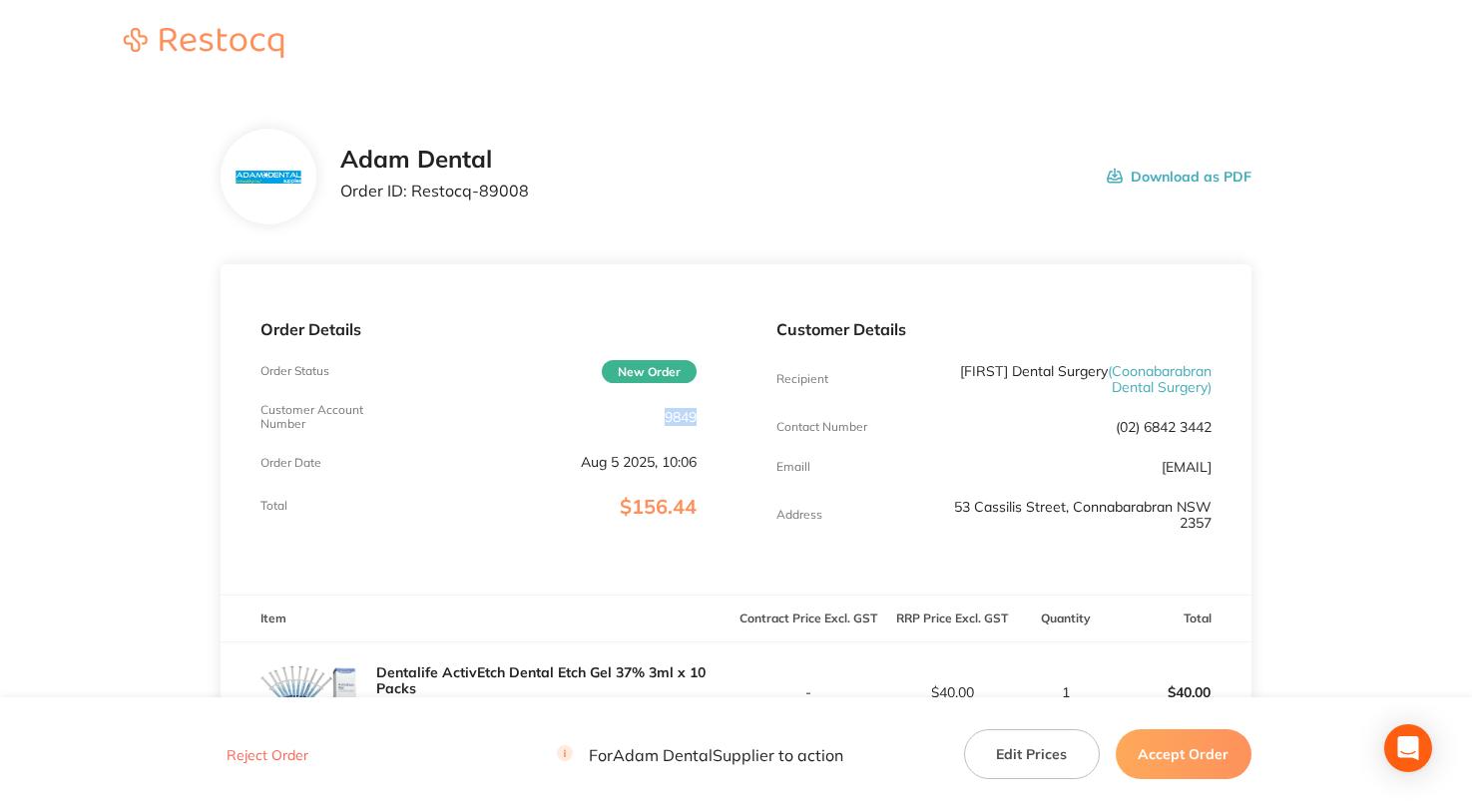 click on "9849" at bounding box center [681, 417] 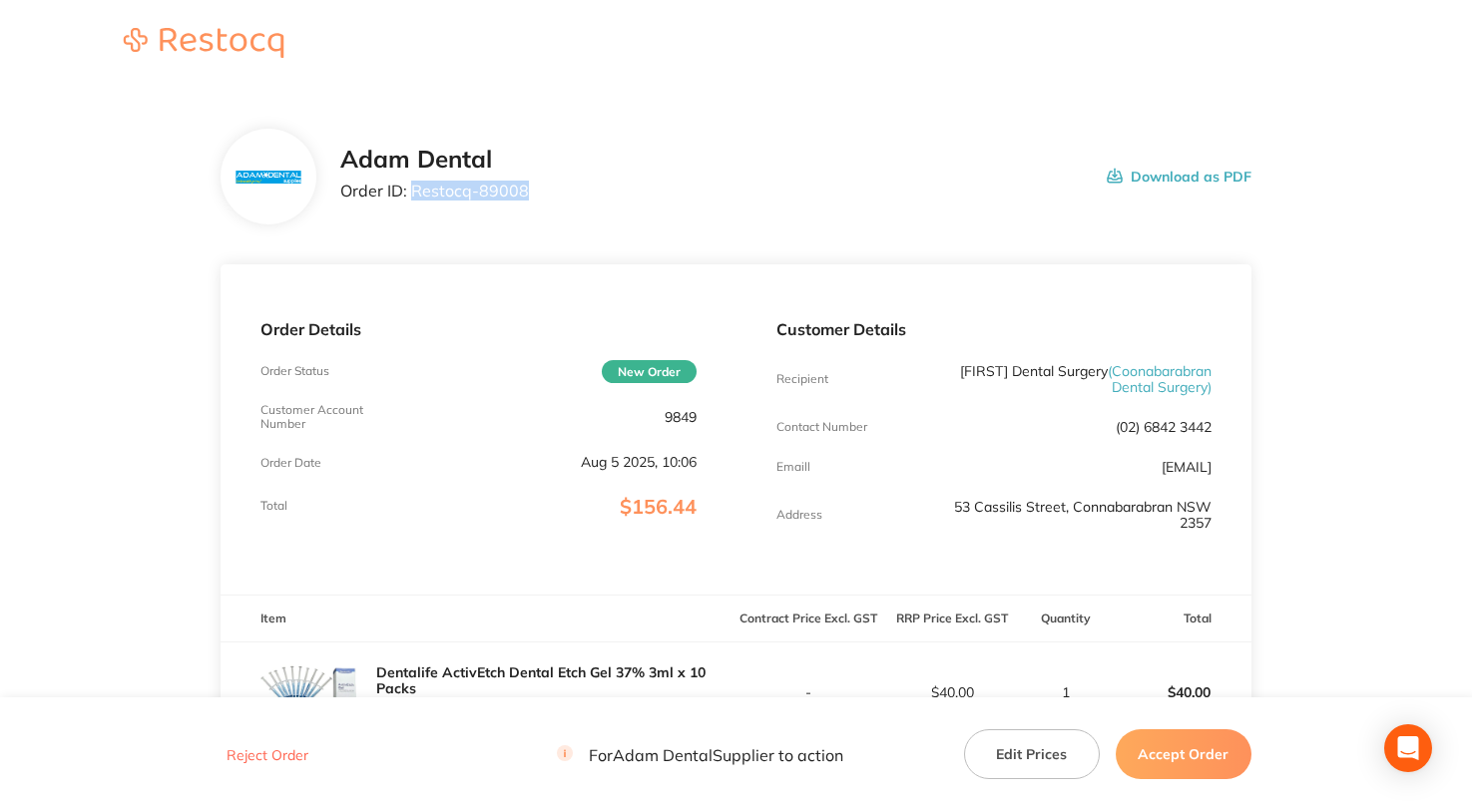 drag, startPoint x: 414, startPoint y: 190, endPoint x: 660, endPoint y: 215, distance: 247.26706 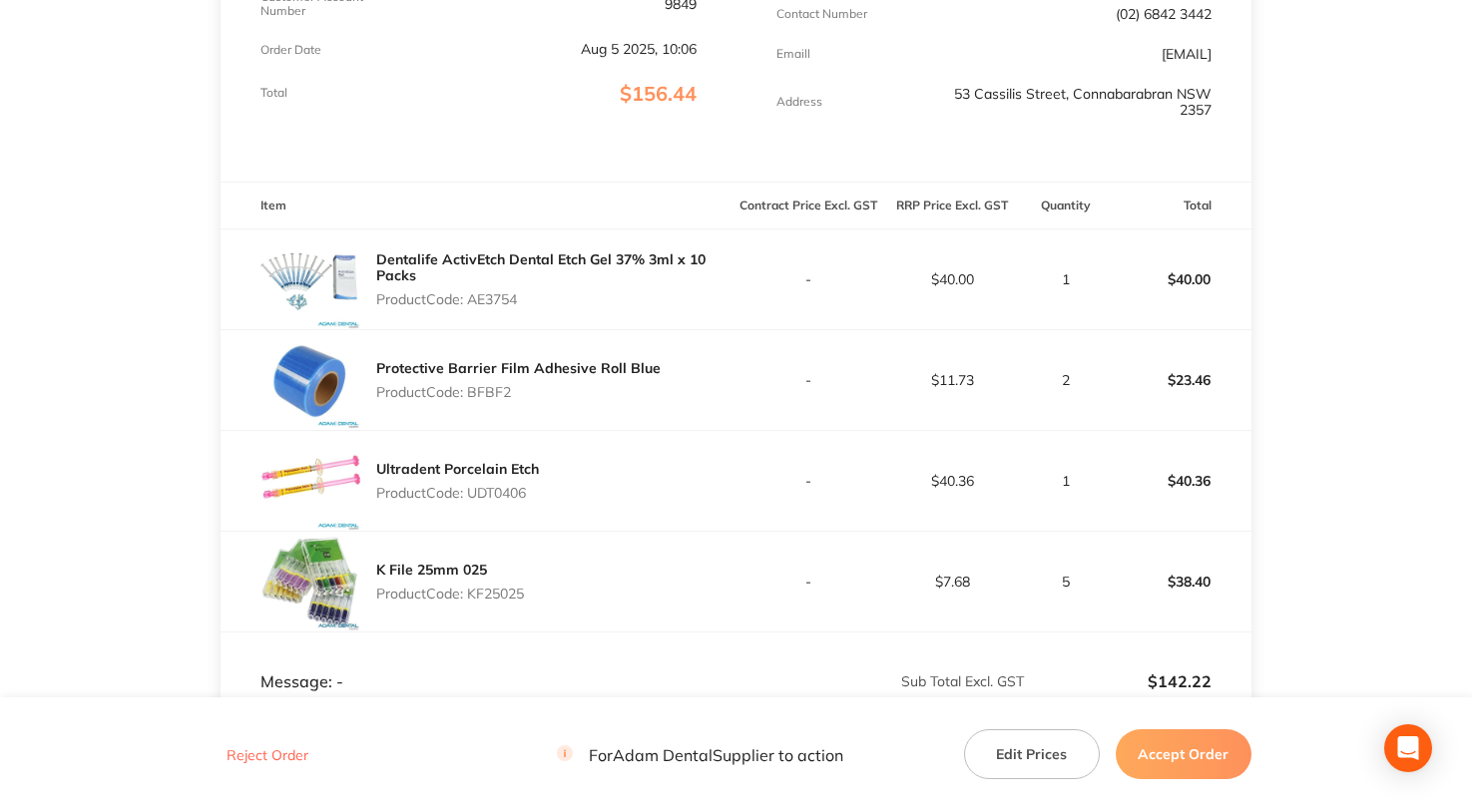 scroll, scrollTop: 499, scrollLeft: 0, axis: vertical 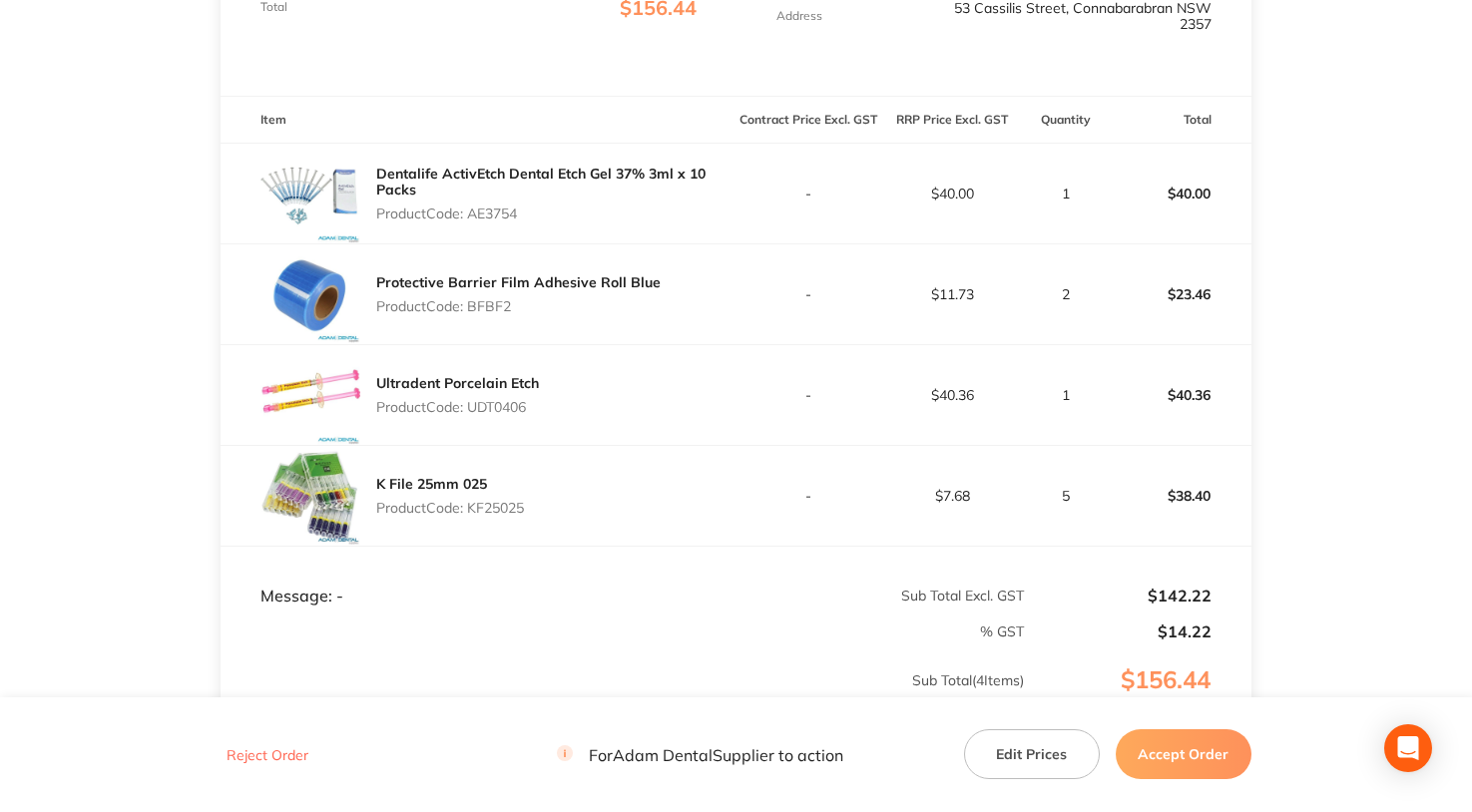 click on "Product   Code:  AE3754" at bounding box center [556, 213] 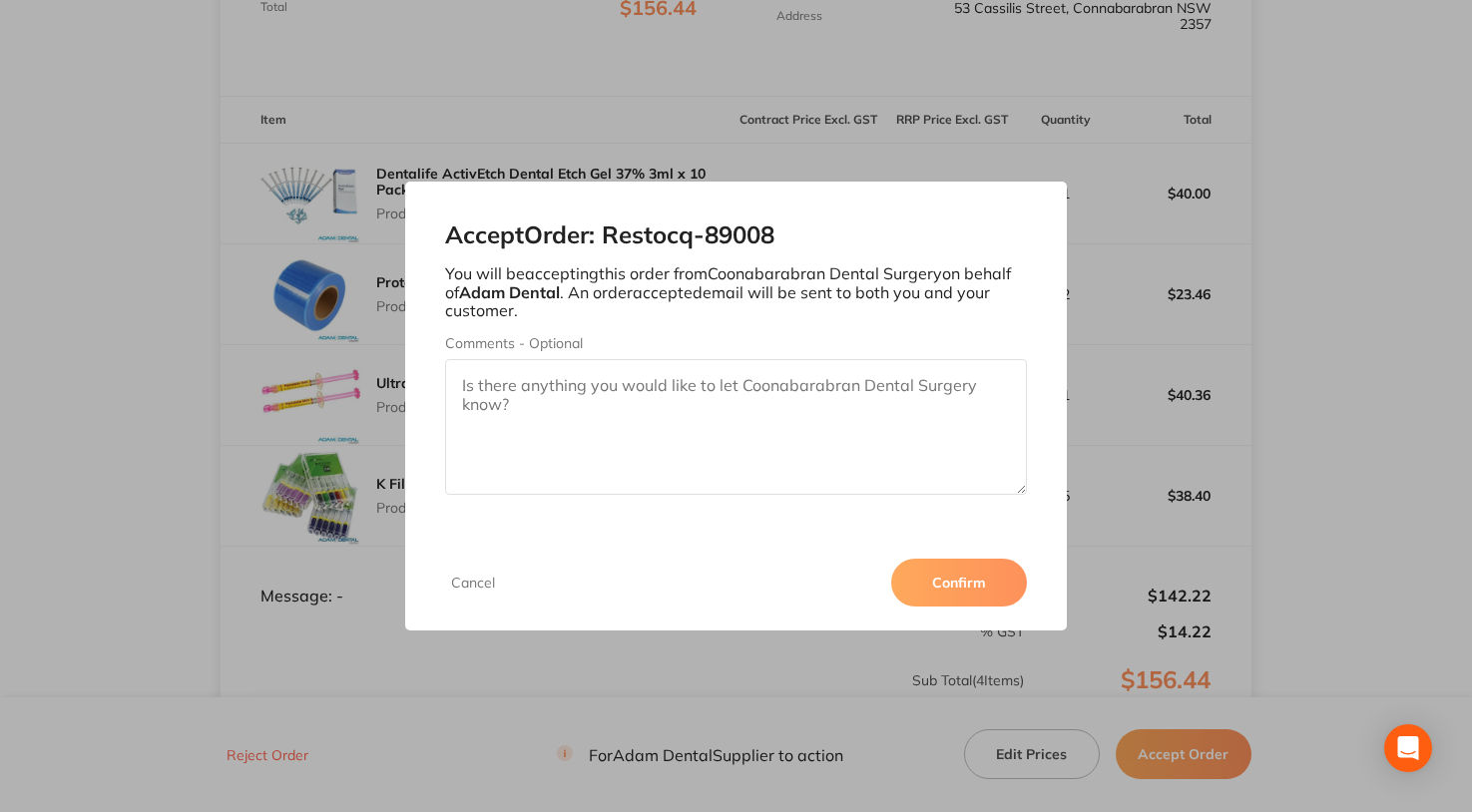 click on "Confirm" at bounding box center (959, 583) 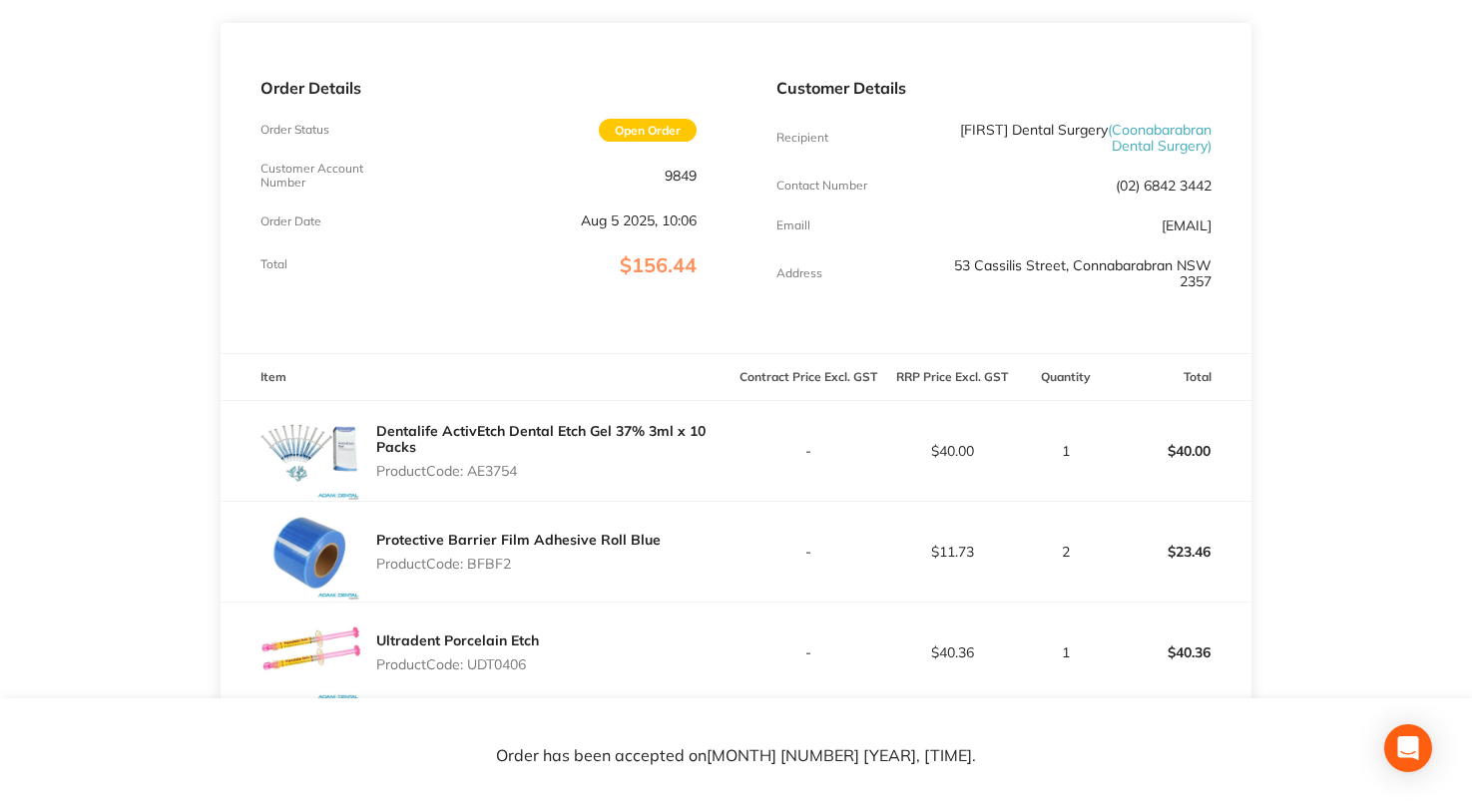 scroll, scrollTop: 0, scrollLeft: 0, axis: both 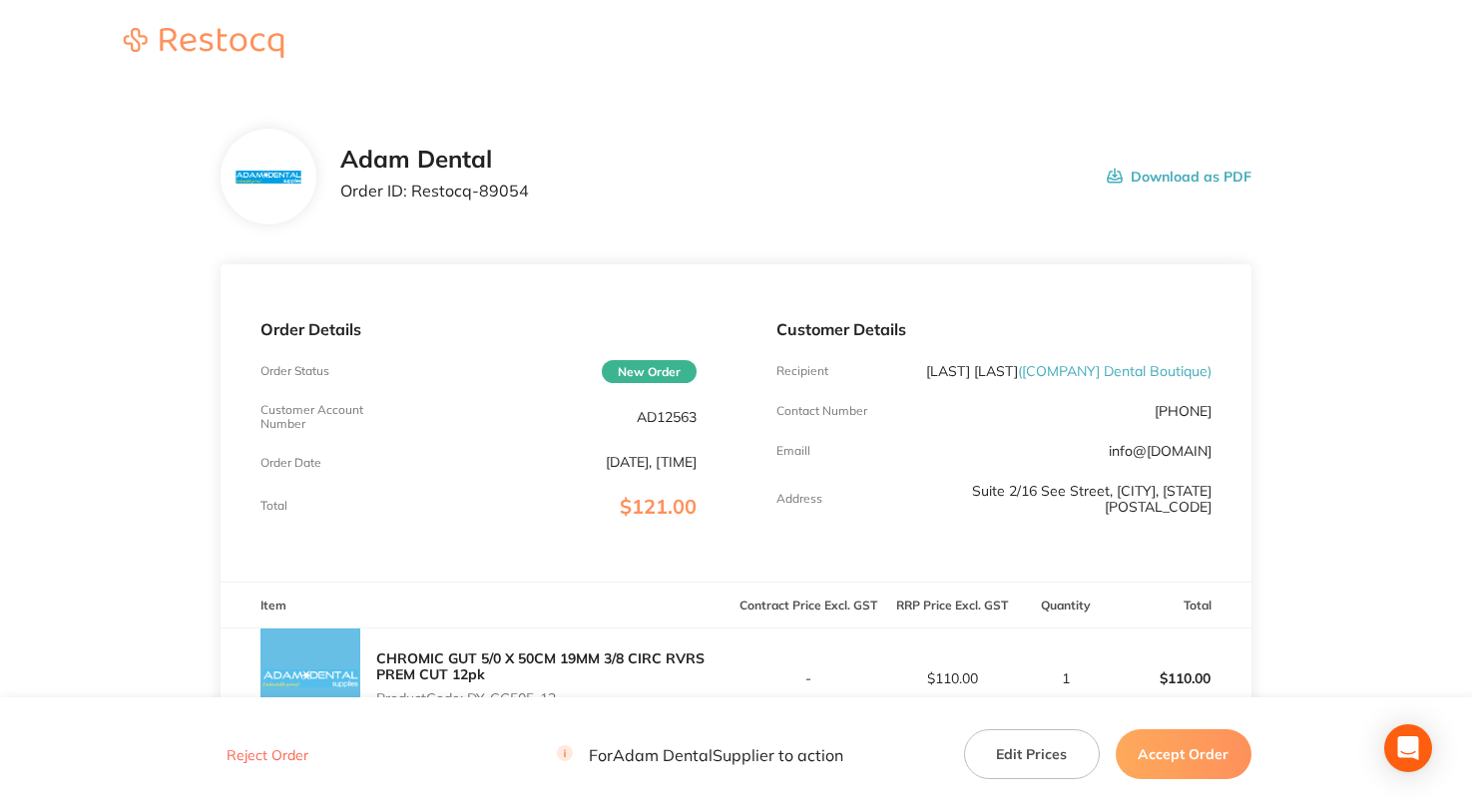 click on "[ALPHANUMERIC]" at bounding box center (667, 417) 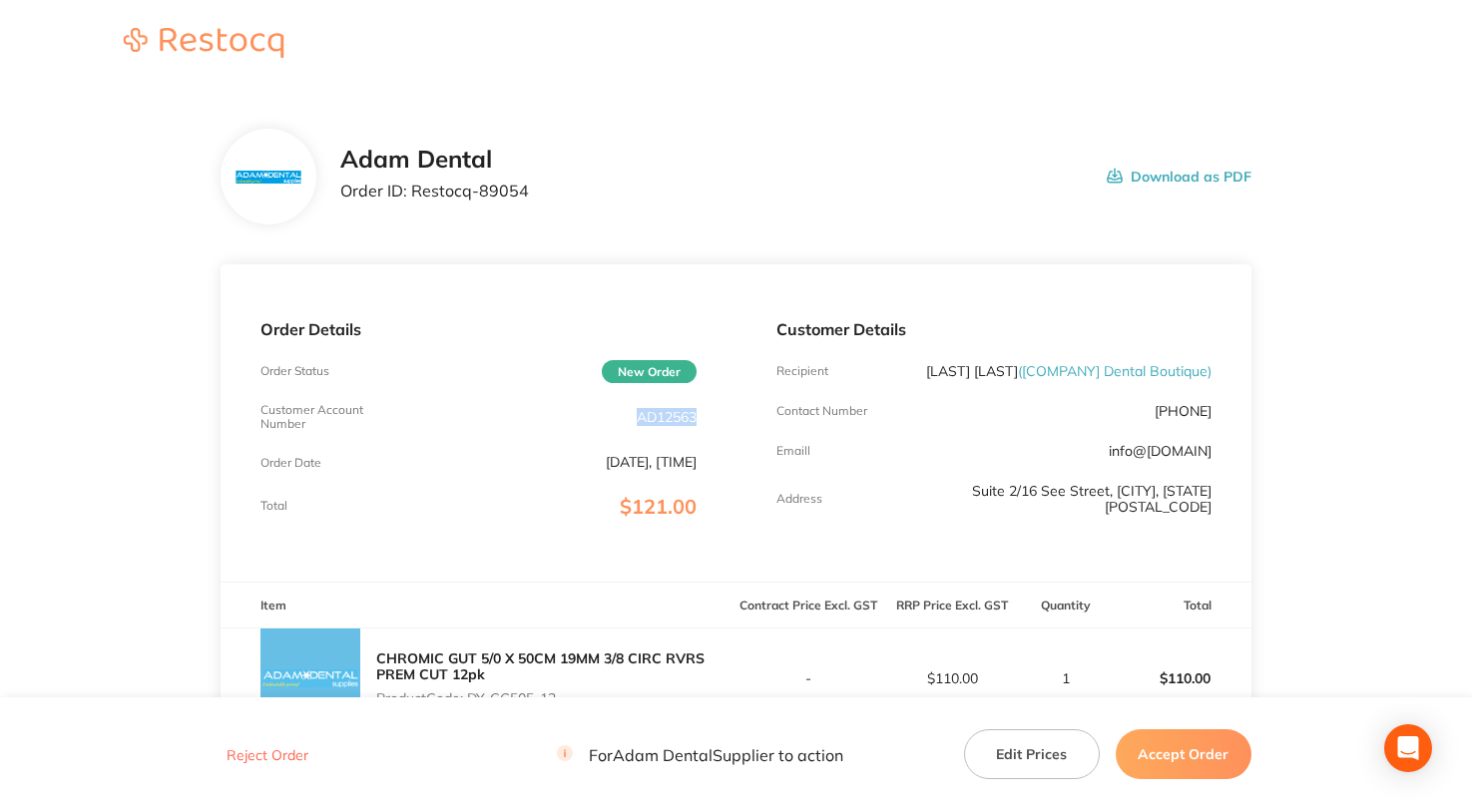 click on "[ALPHANUMERIC]" at bounding box center [667, 417] 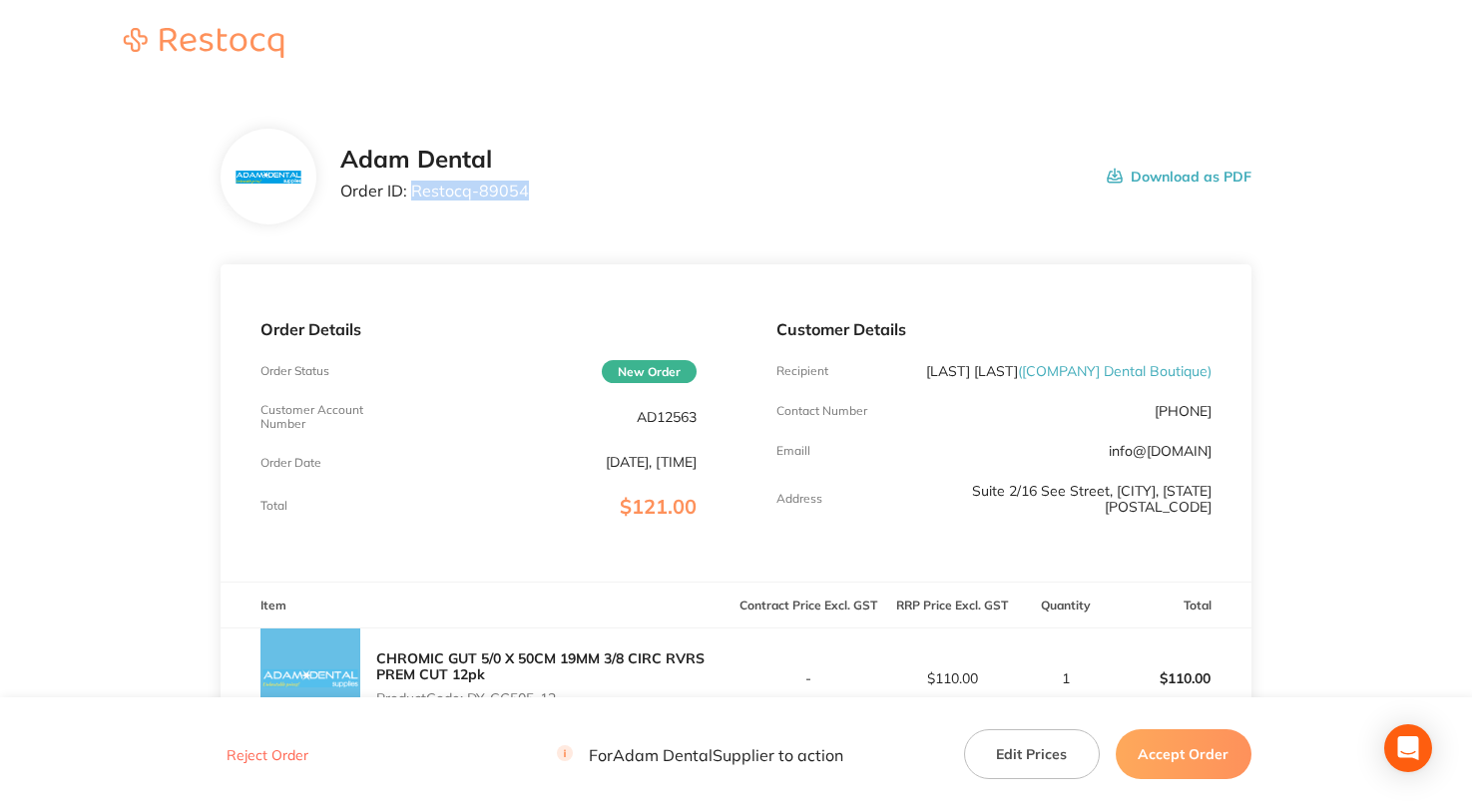 drag, startPoint x: 414, startPoint y: 189, endPoint x: 591, endPoint y: 203, distance: 177.55281 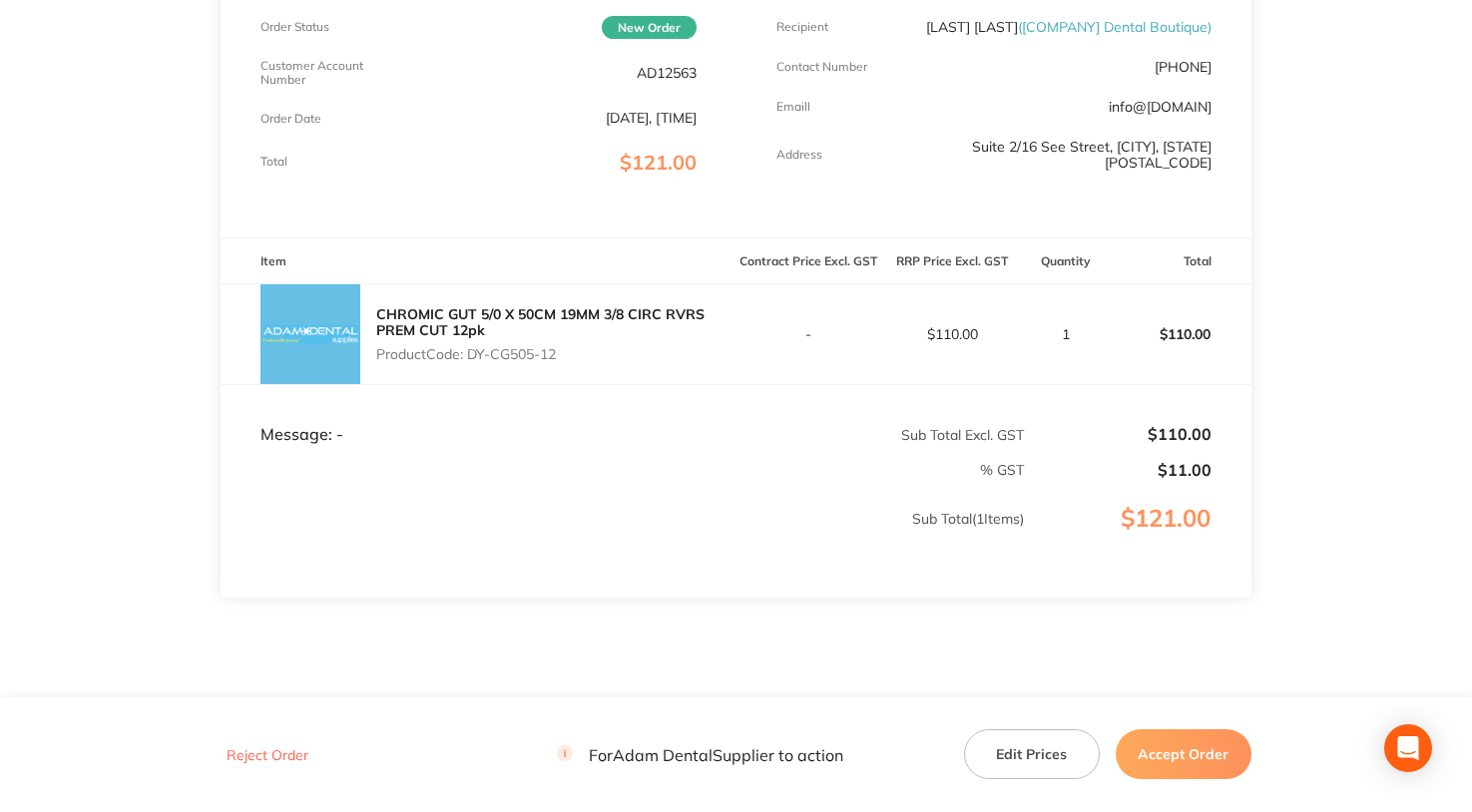 scroll, scrollTop: 399, scrollLeft: 0, axis: vertical 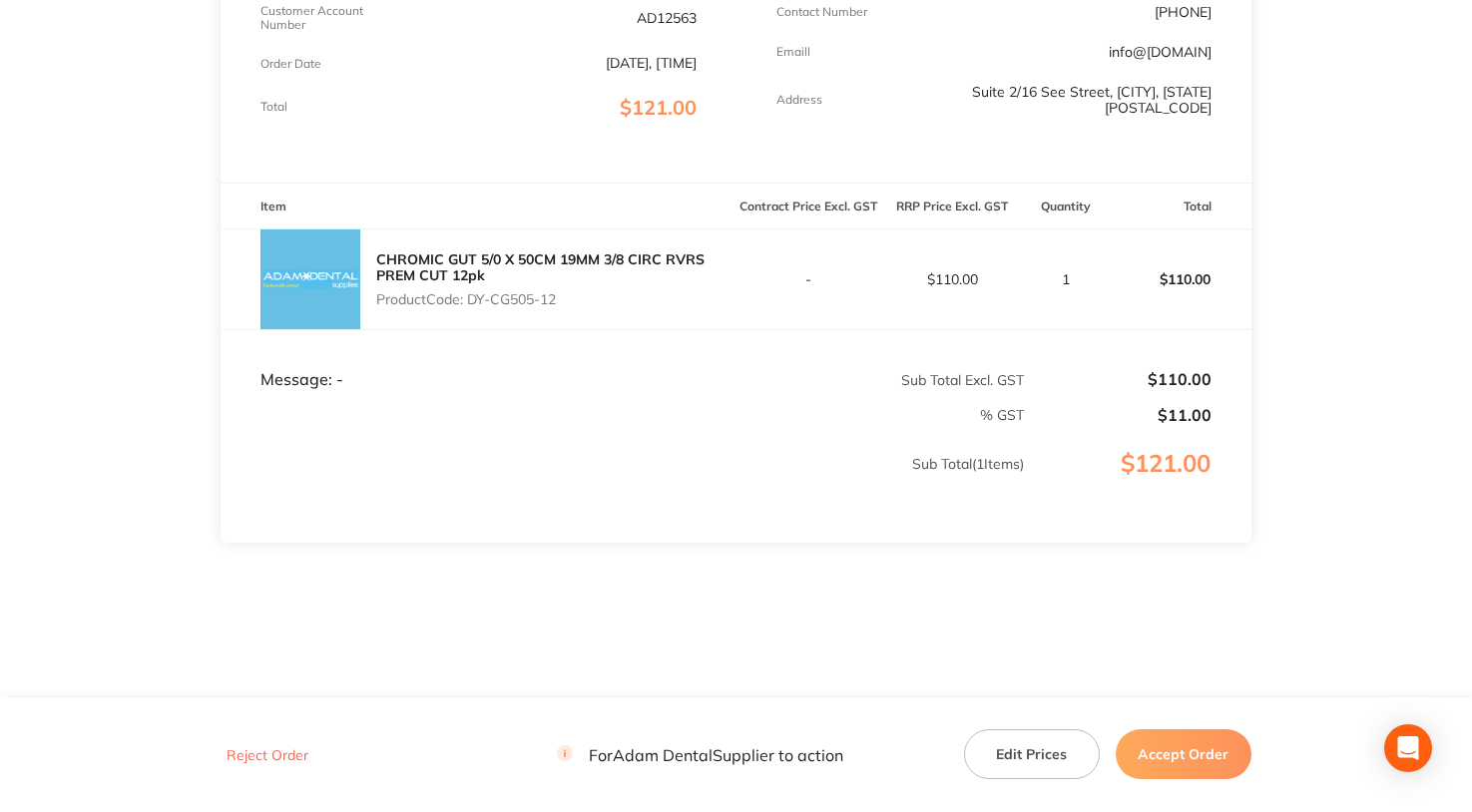 drag, startPoint x: 469, startPoint y: 297, endPoint x: 652, endPoint y: 311, distance: 183.53474 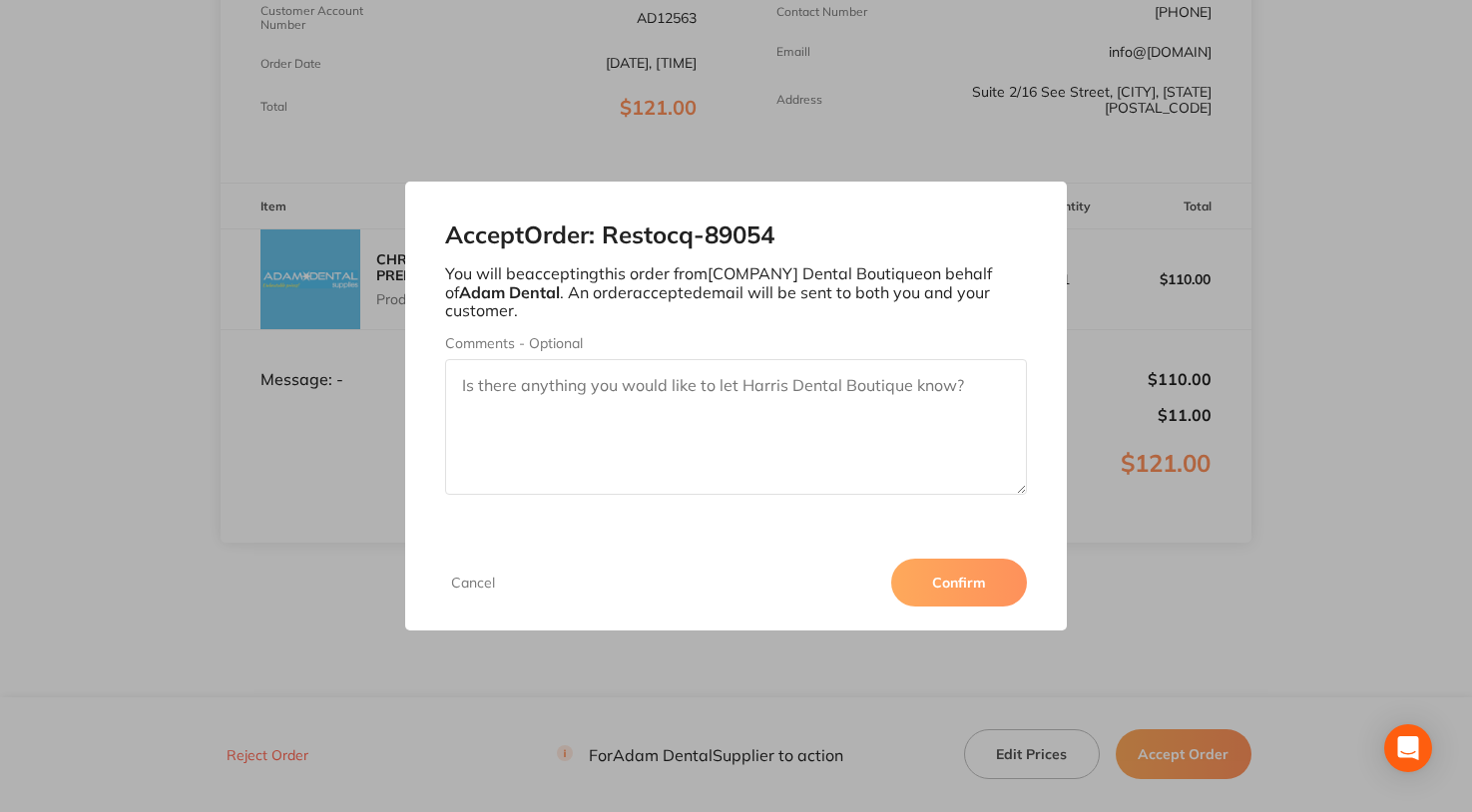 click on "Confirm" at bounding box center [959, 583] 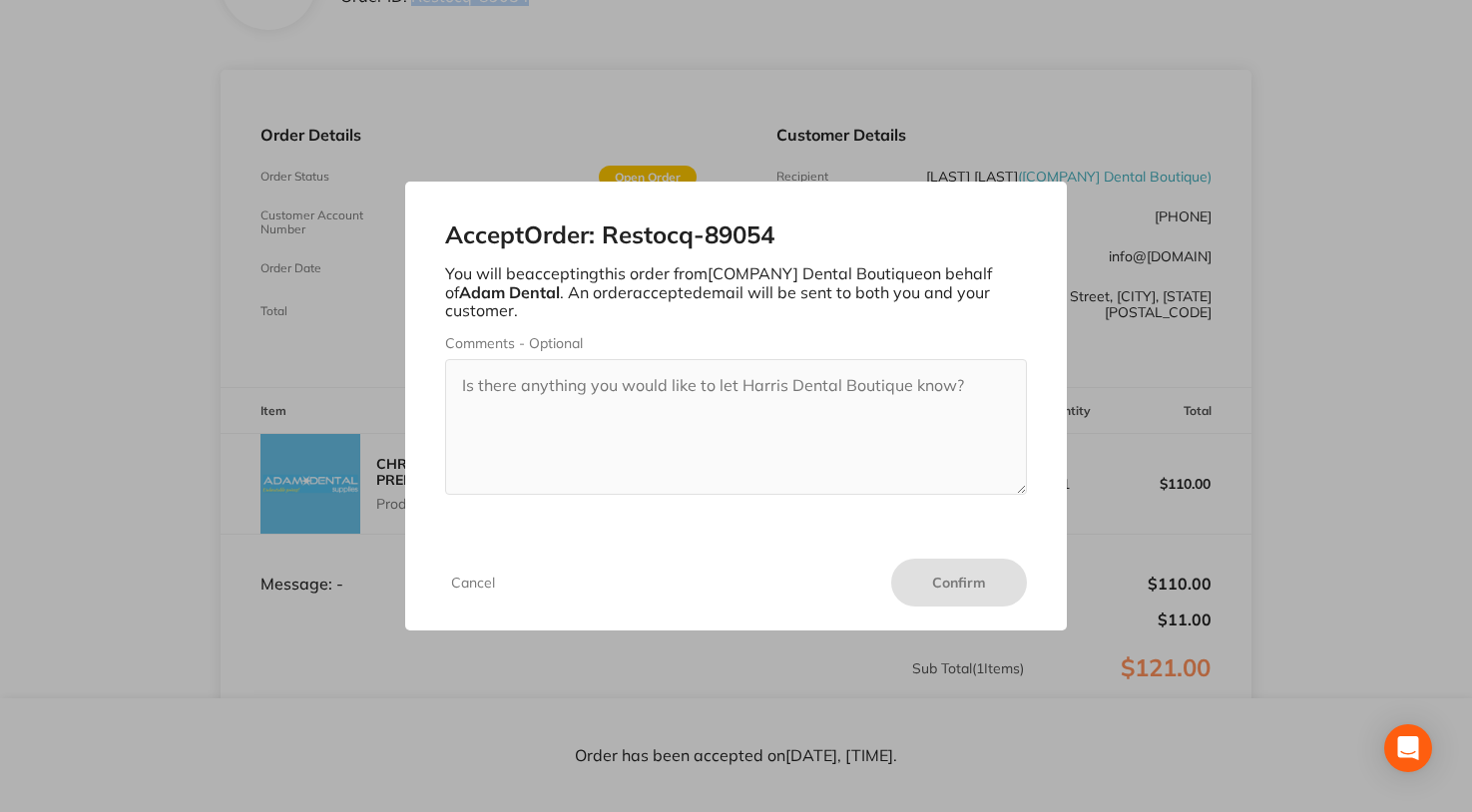 scroll, scrollTop: 0, scrollLeft: 0, axis: both 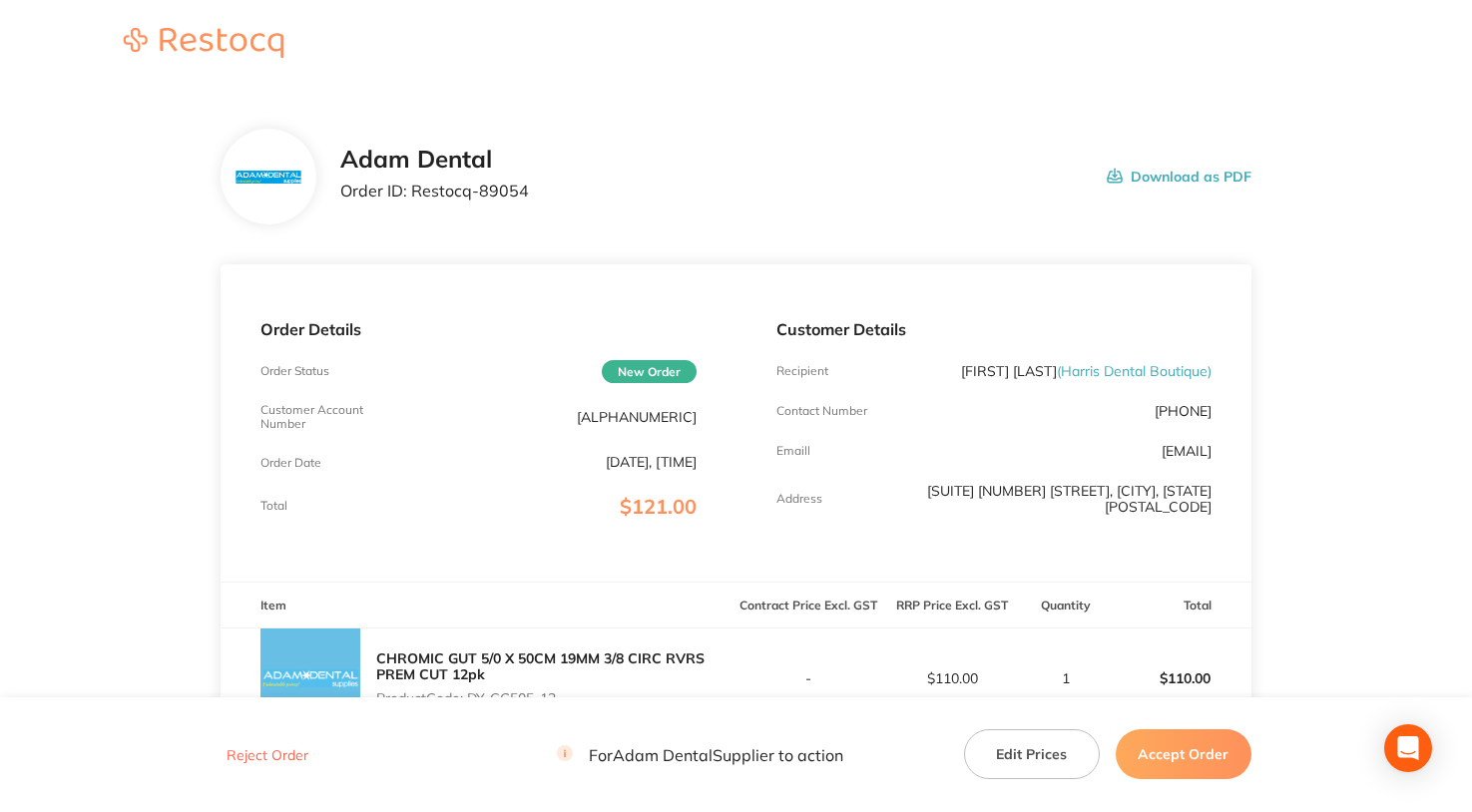 click on "Accept Order" at bounding box center [1184, 754] 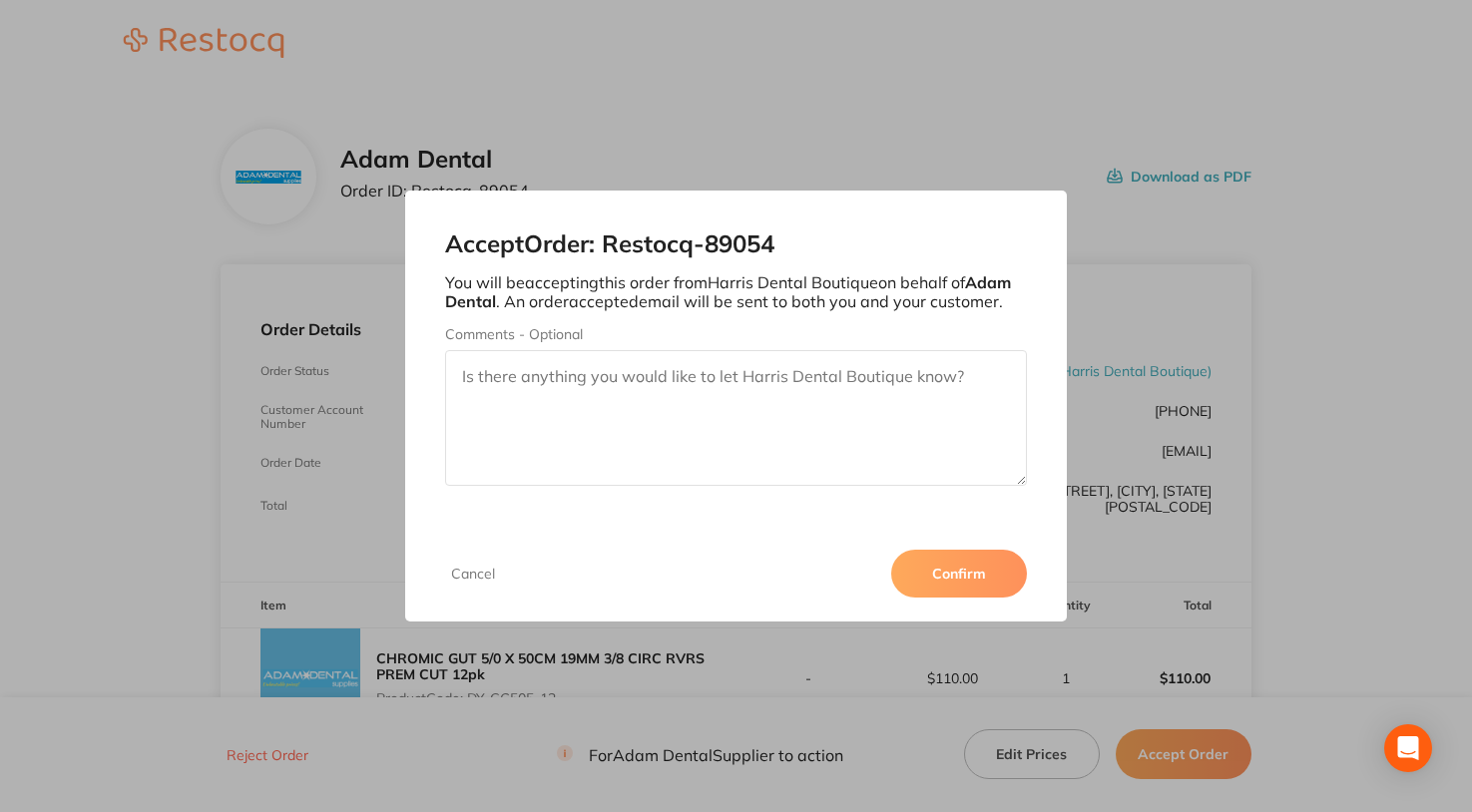 click on "Confirm" at bounding box center [959, 574] 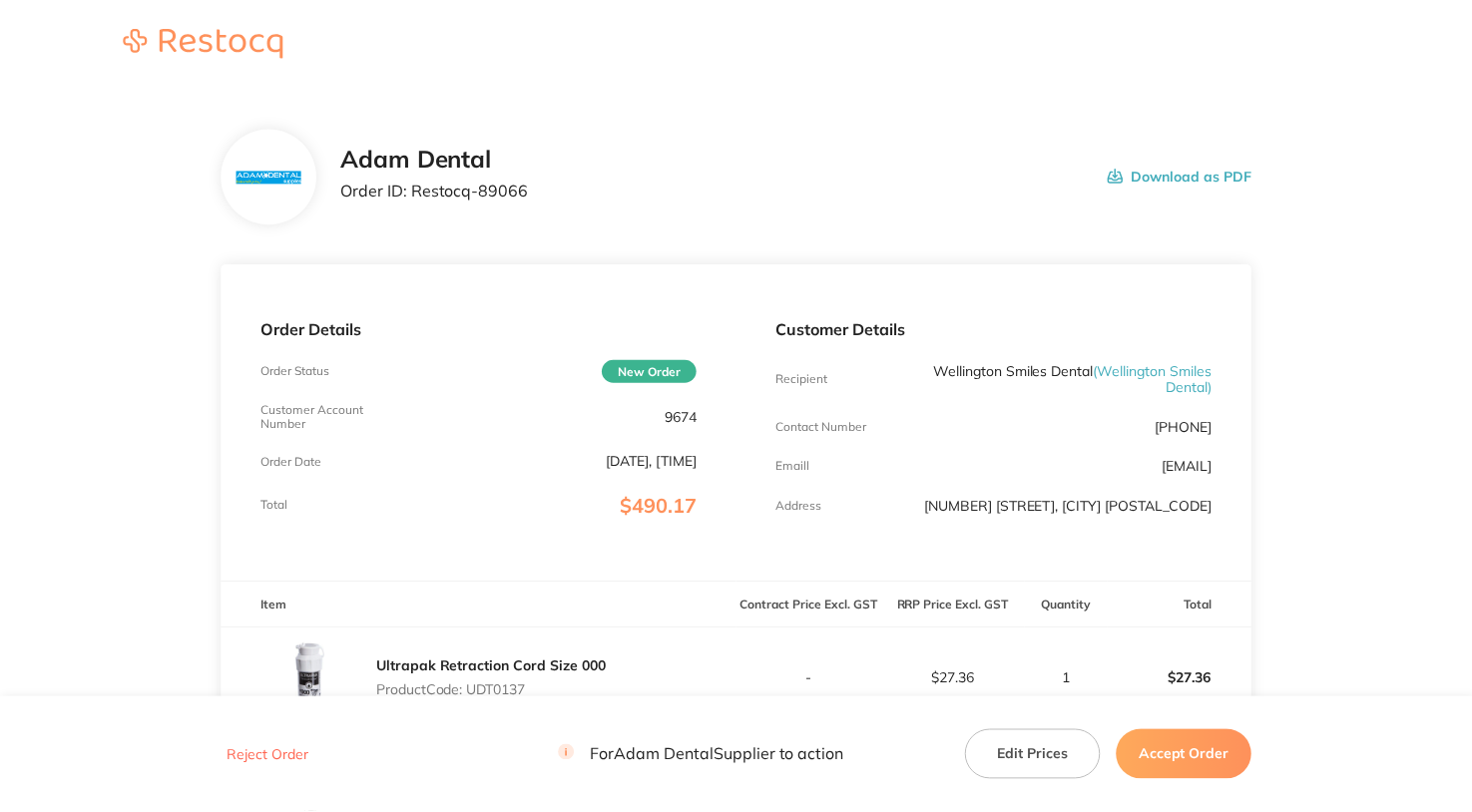 scroll, scrollTop: 0, scrollLeft: 0, axis: both 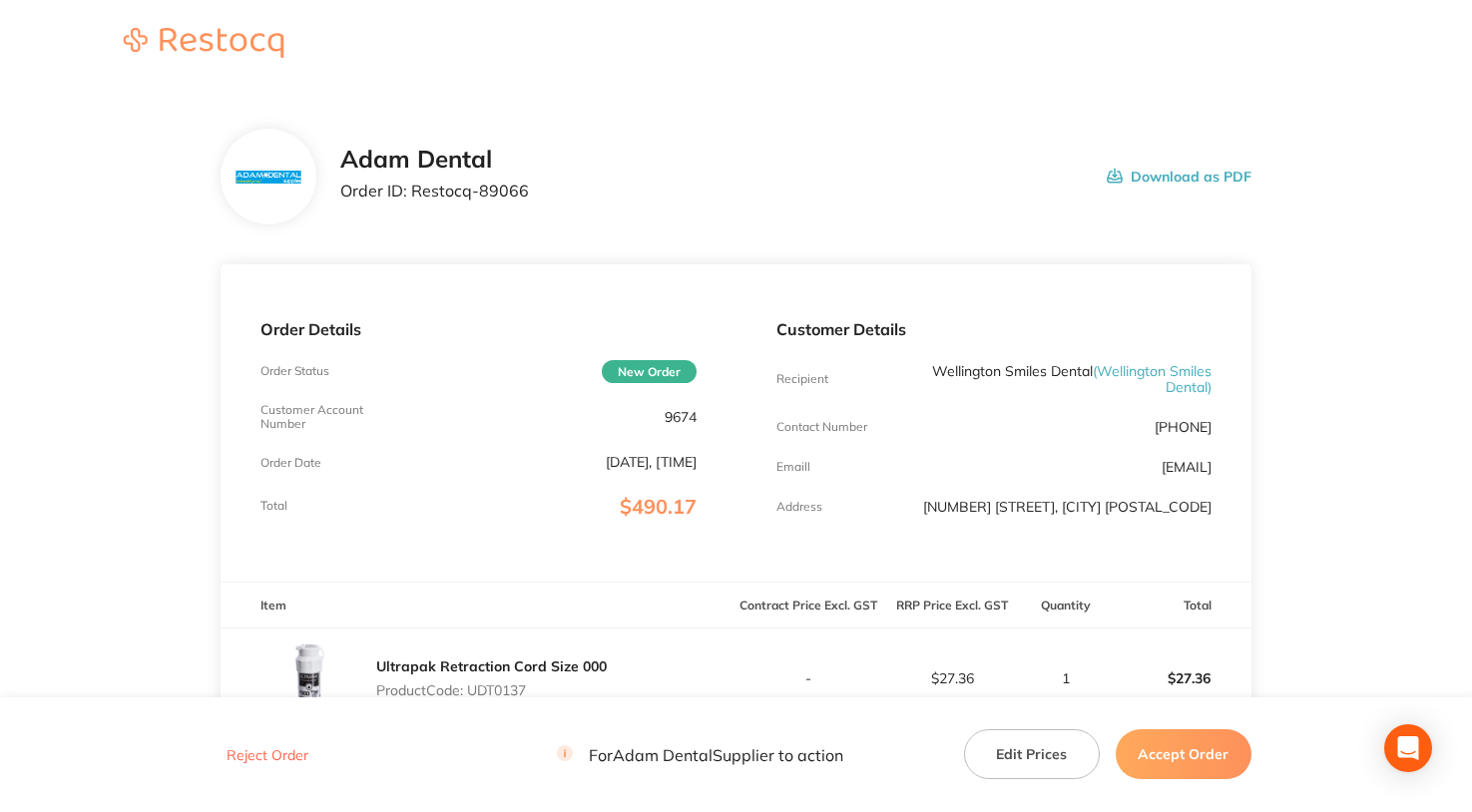 click on "9674" at bounding box center (681, 417) 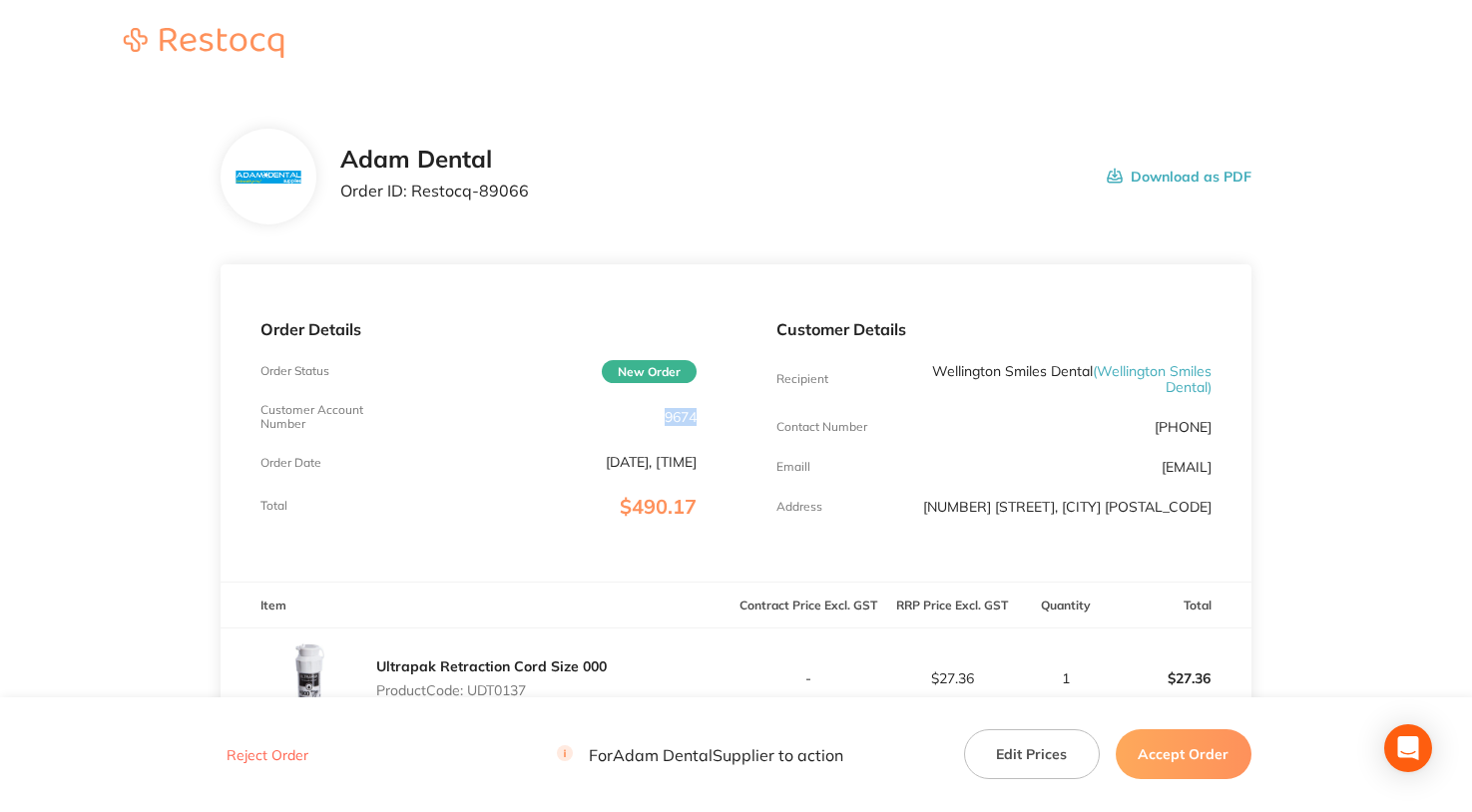 click on "9674" at bounding box center (681, 417) 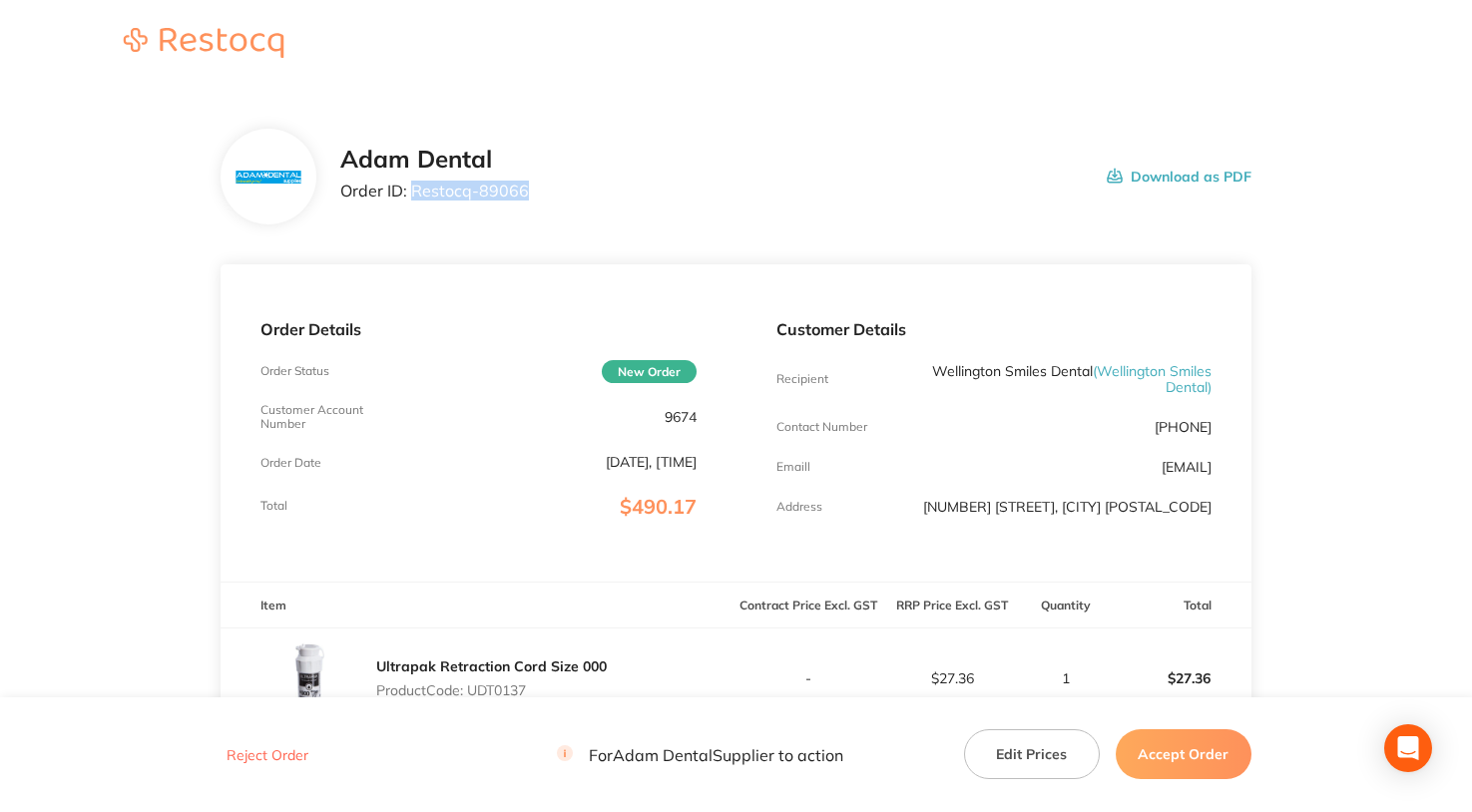 drag, startPoint x: 412, startPoint y: 190, endPoint x: 608, endPoint y: 210, distance: 197.0178 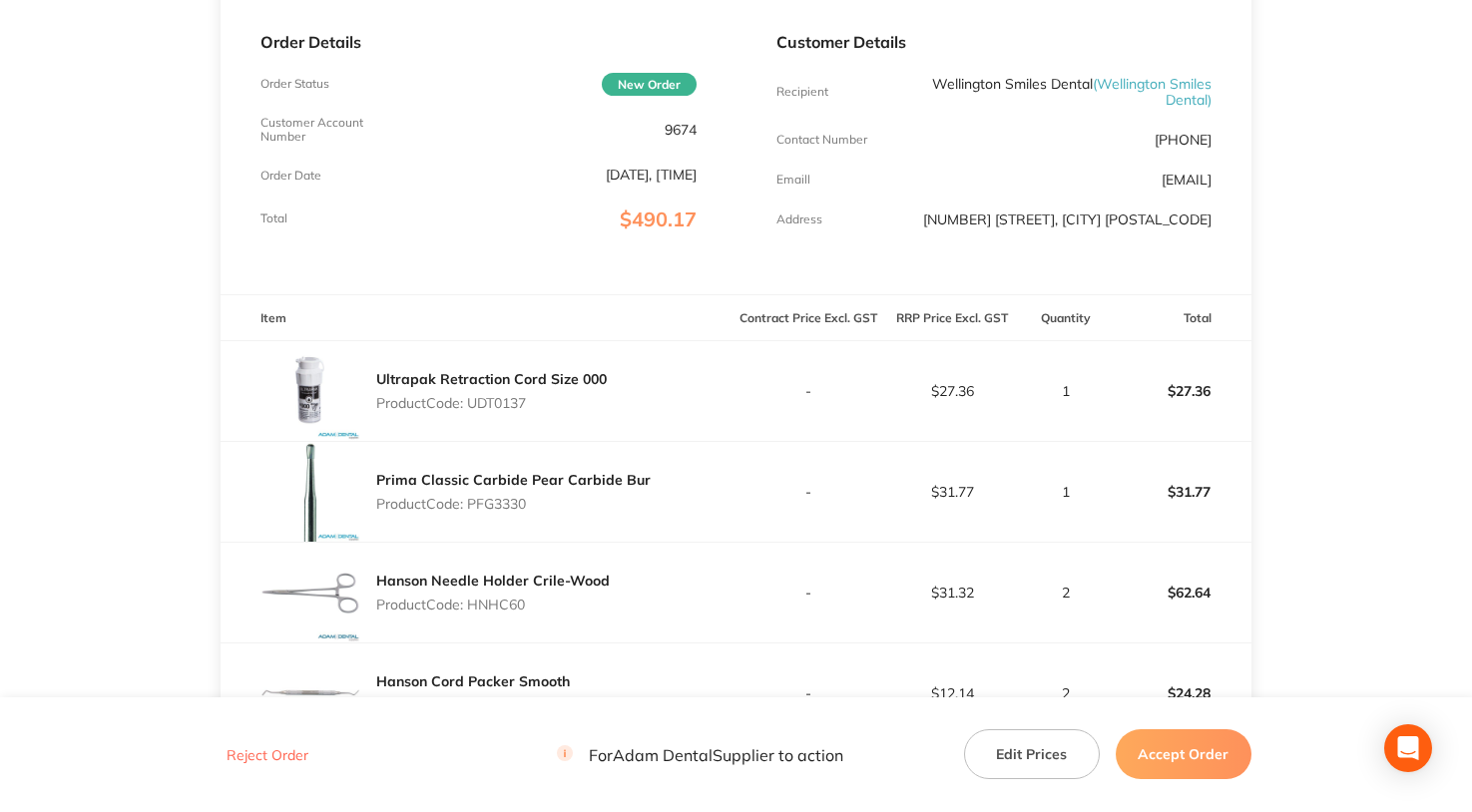 scroll, scrollTop: 299, scrollLeft: 0, axis: vertical 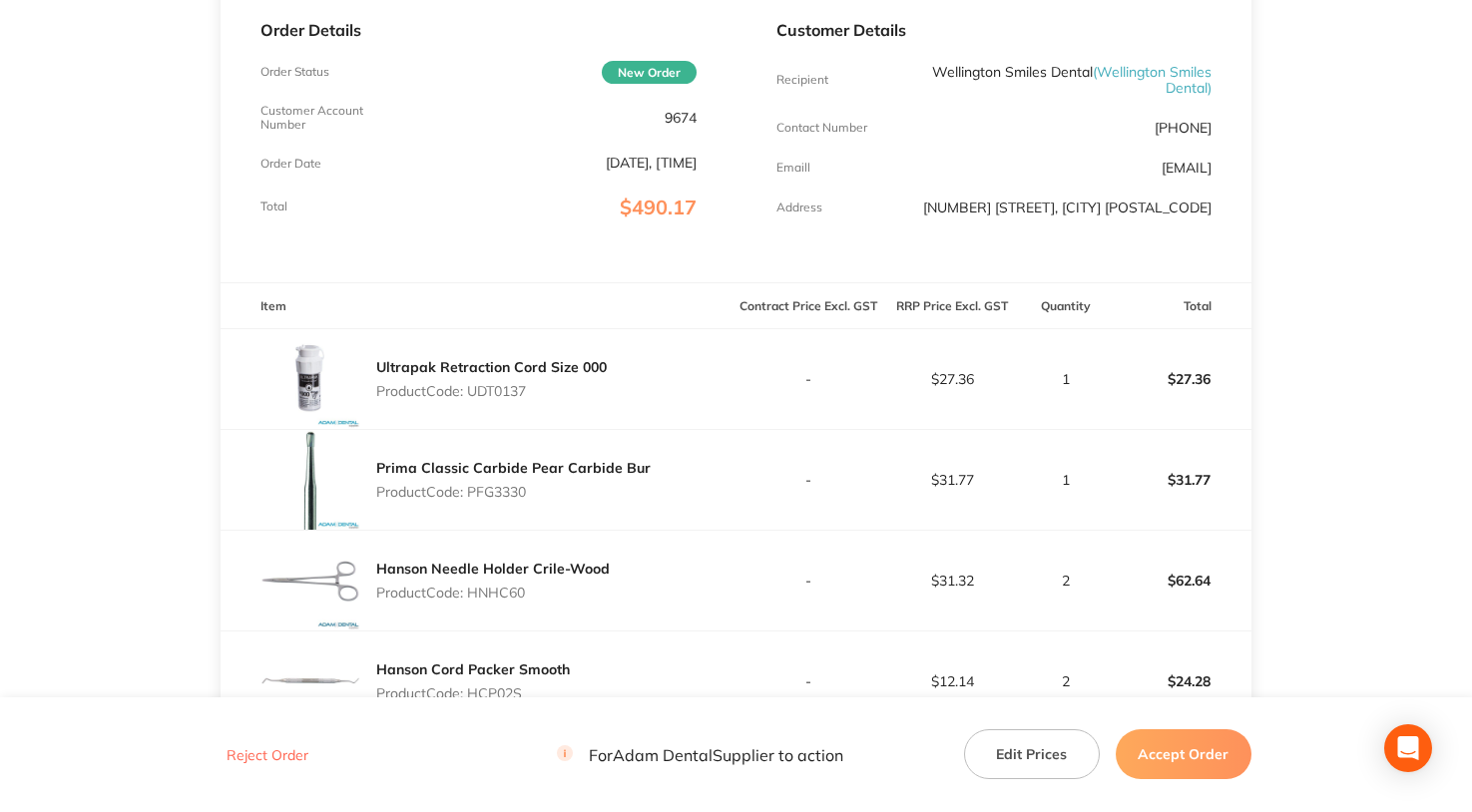 click on "Product   Code:  UDT0137" at bounding box center [491, 391] 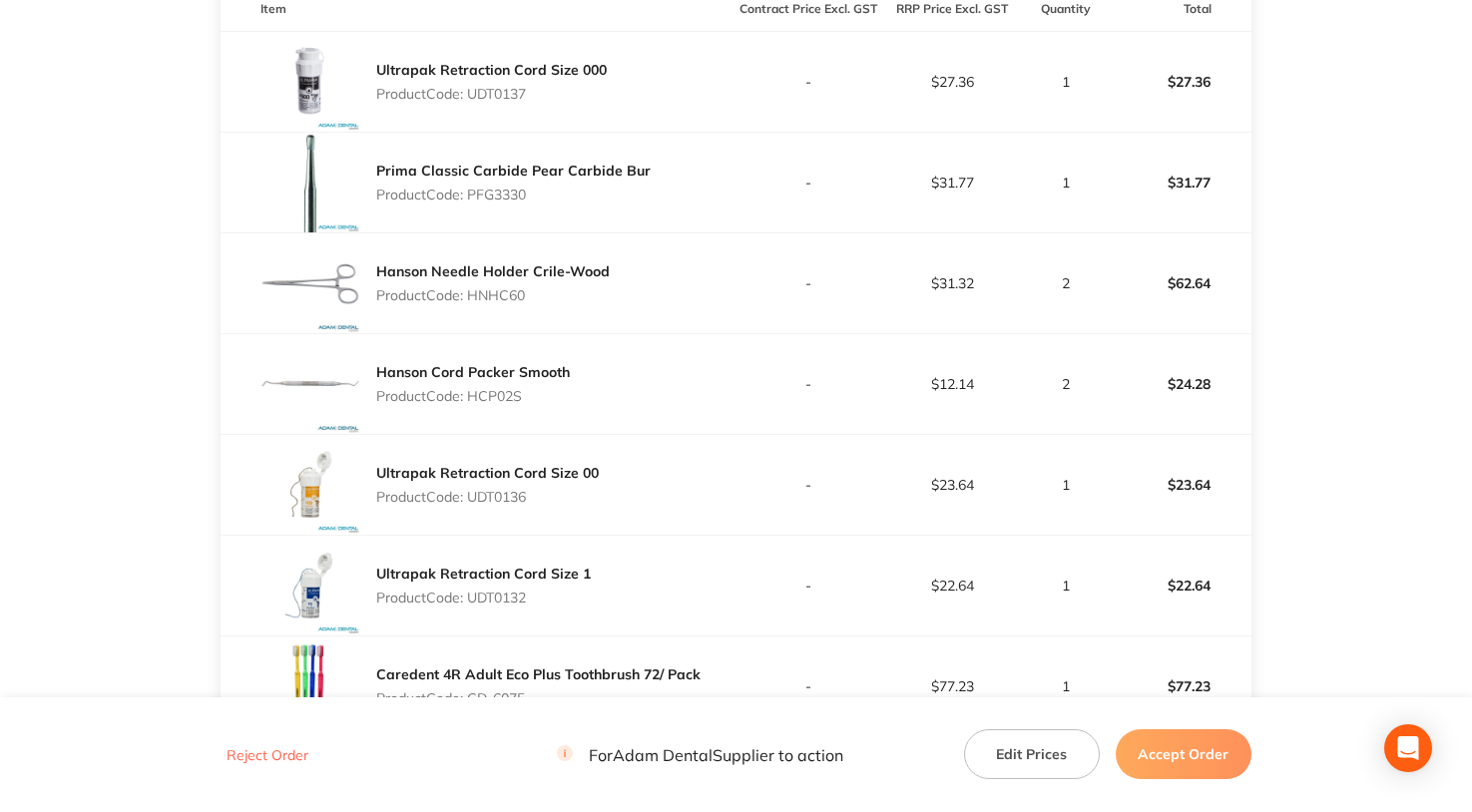 scroll, scrollTop: 599, scrollLeft: 0, axis: vertical 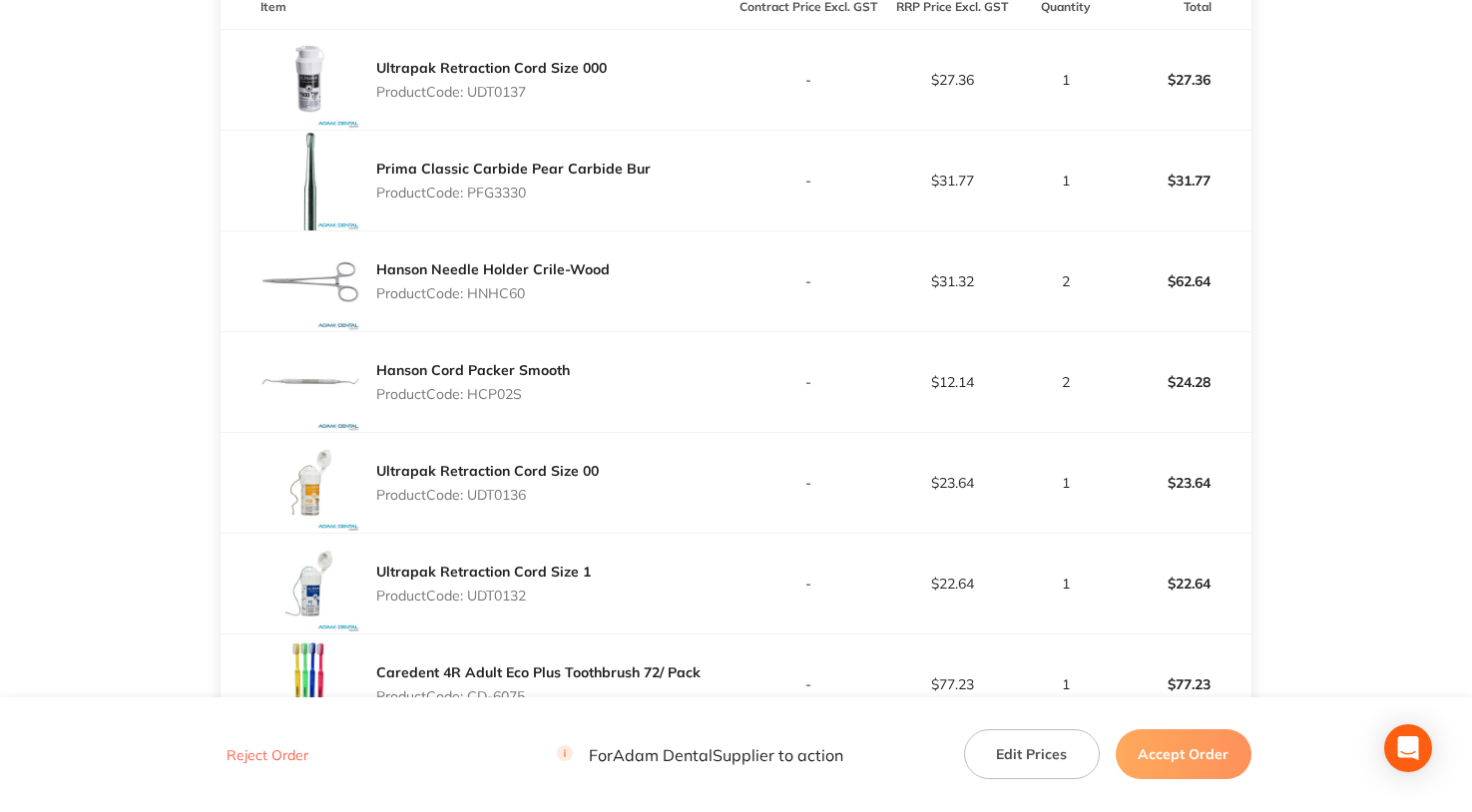 click on "Product   Code:  HCP02S" at bounding box center [473, 394] 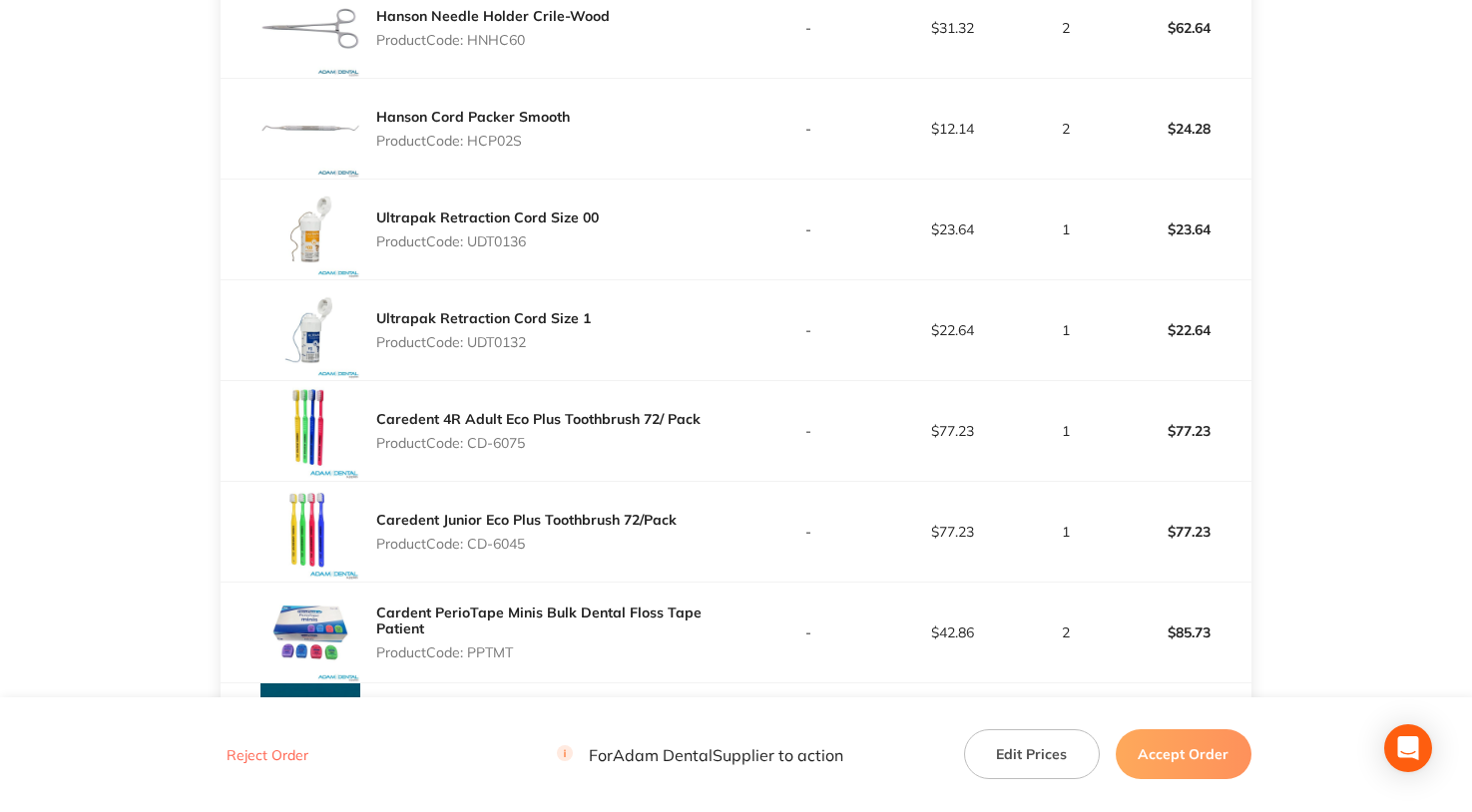 scroll, scrollTop: 898, scrollLeft: 0, axis: vertical 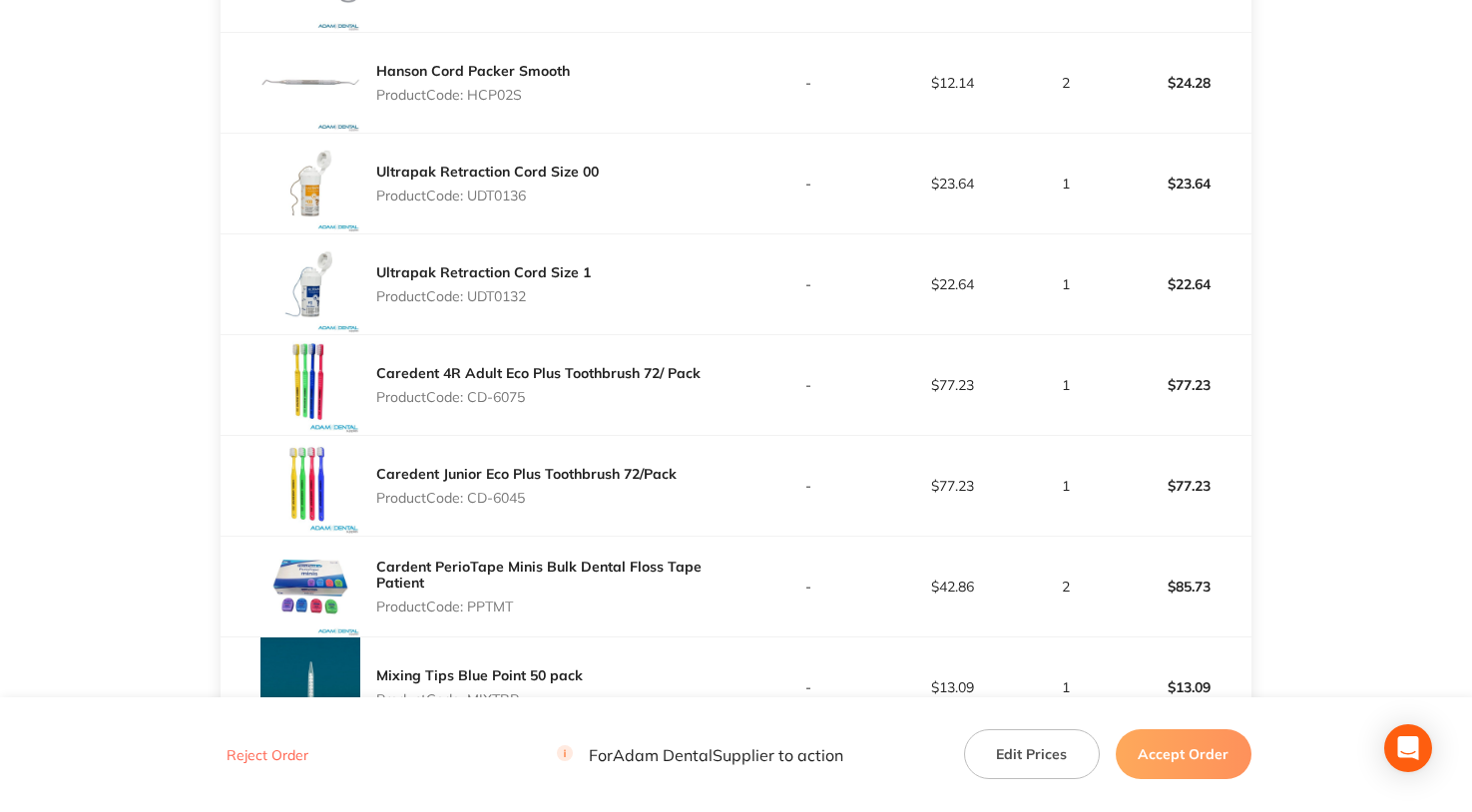 drag, startPoint x: 470, startPoint y: 398, endPoint x: 637, endPoint y: 421, distance: 168.57639 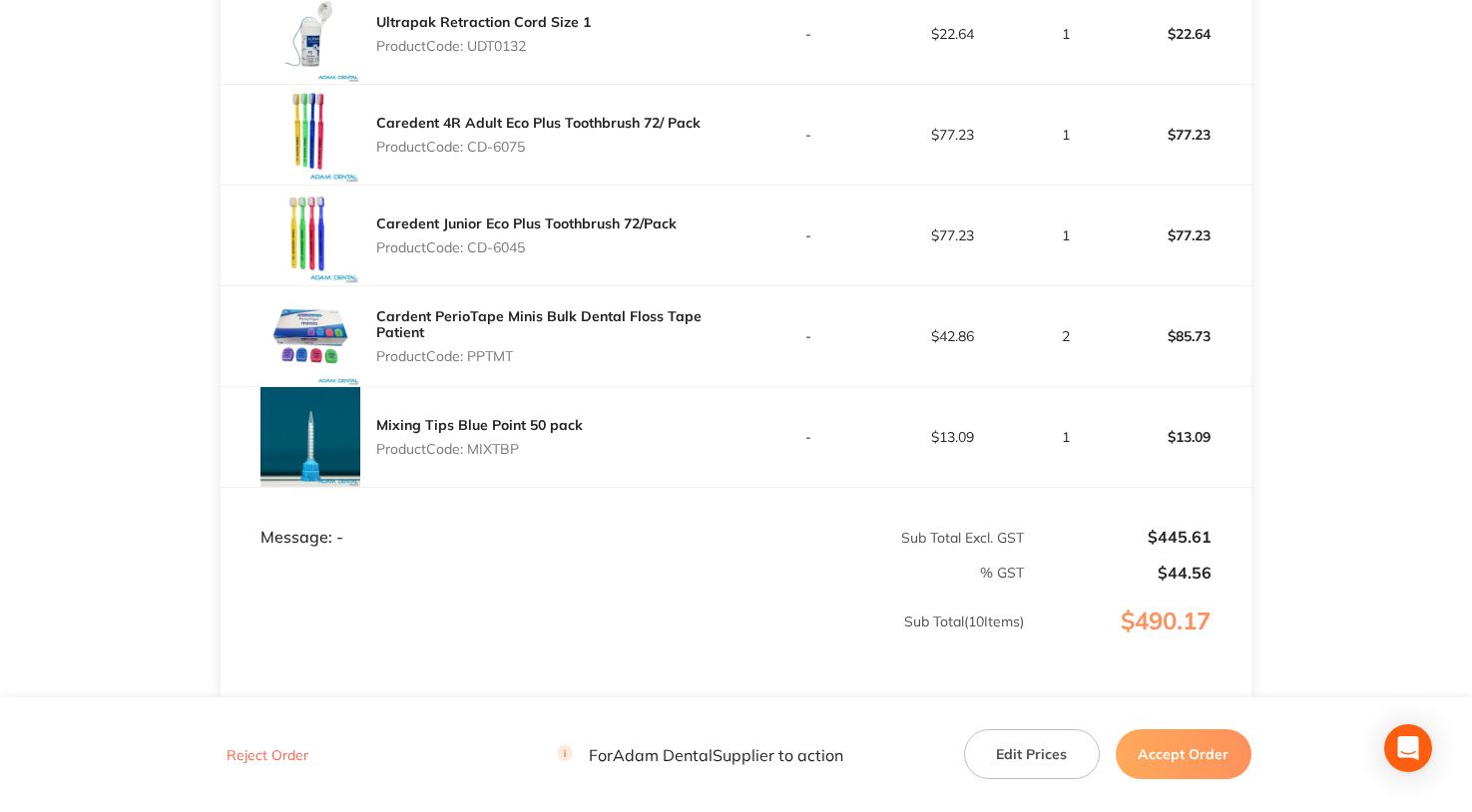 scroll, scrollTop: 1197, scrollLeft: 0, axis: vertical 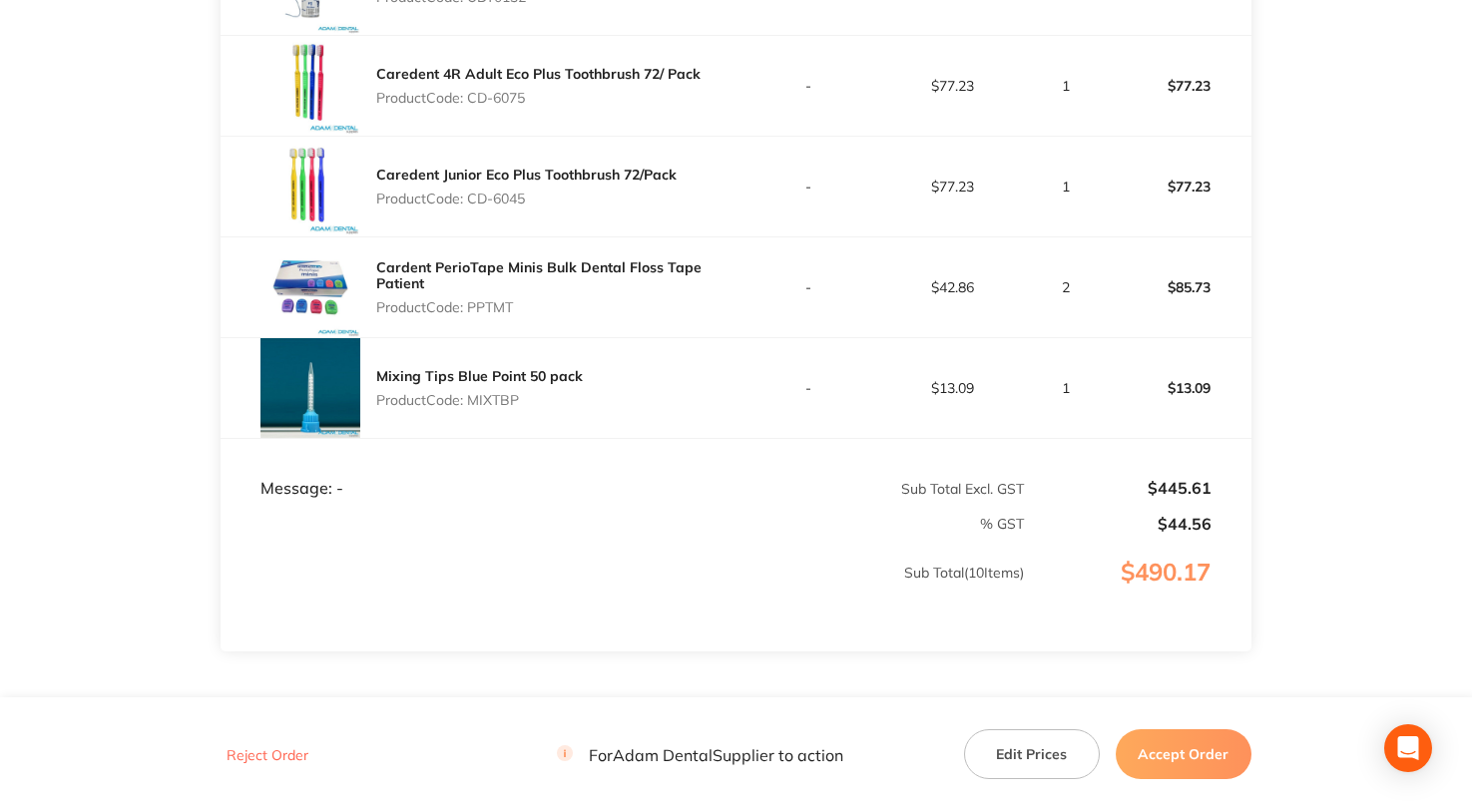 click on "Product   Code:  PPTMT" at bounding box center [556, 307] 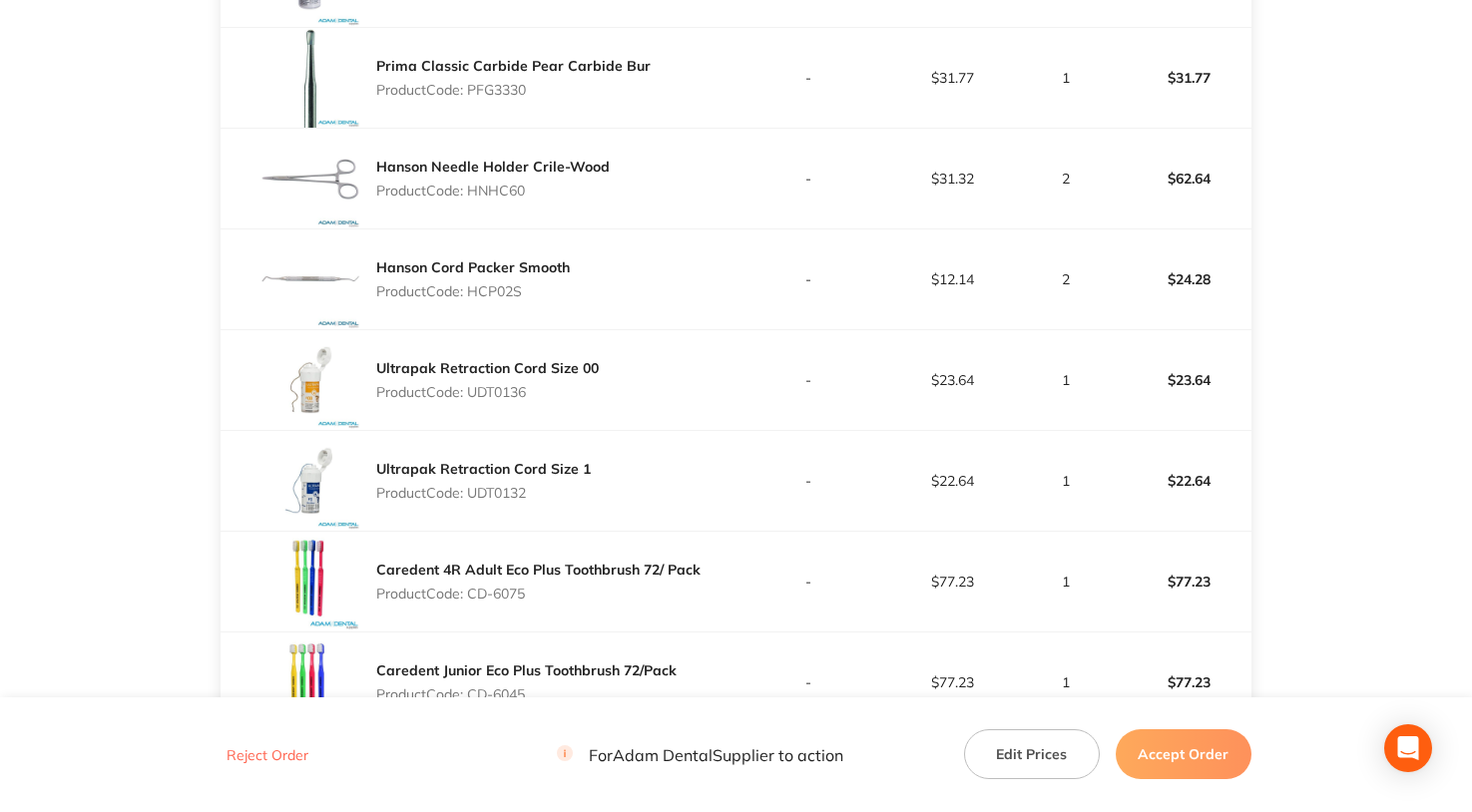 scroll, scrollTop: 898, scrollLeft: 0, axis: vertical 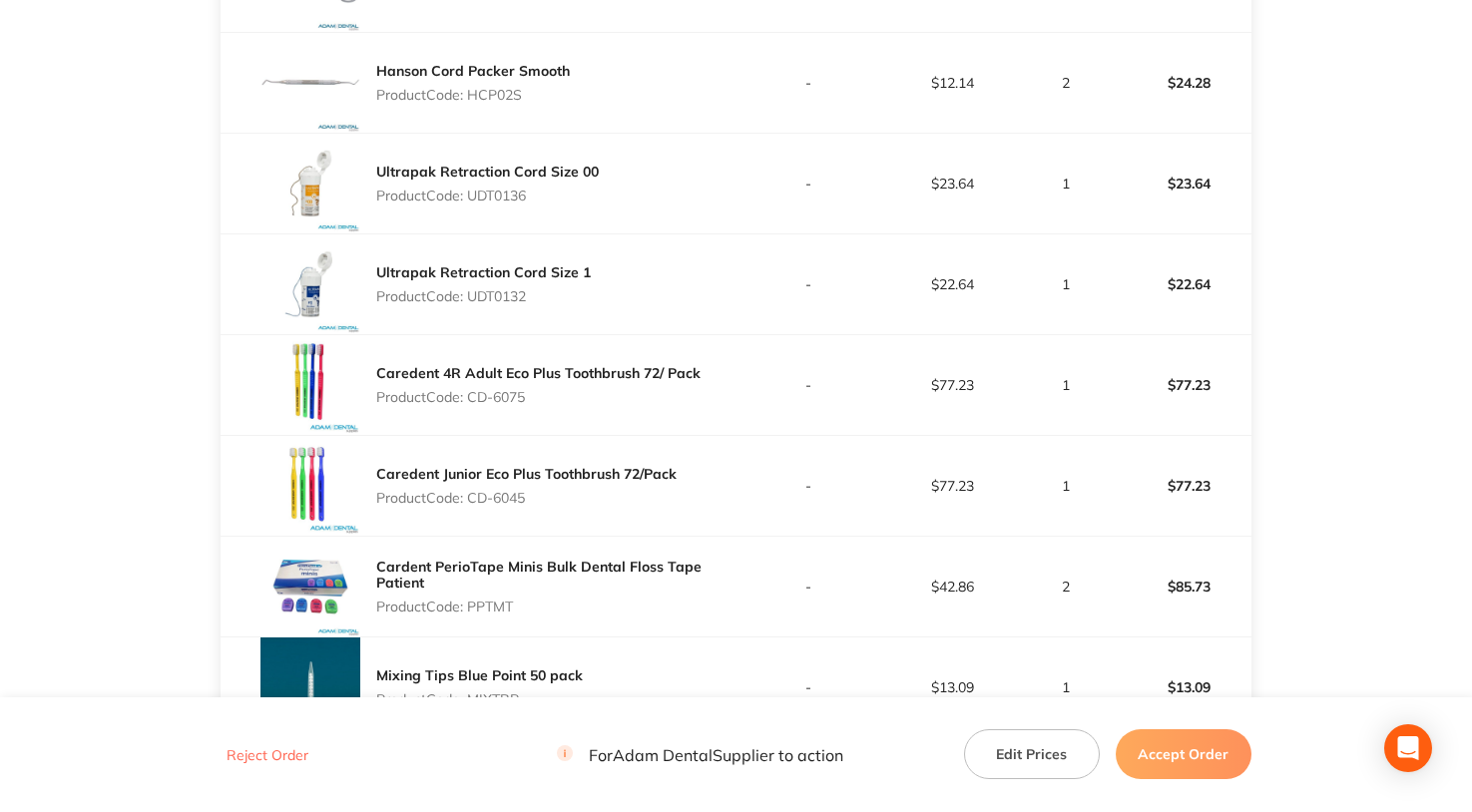 drag, startPoint x: 1173, startPoint y: 749, endPoint x: 1136, endPoint y: 730, distance: 41.59327 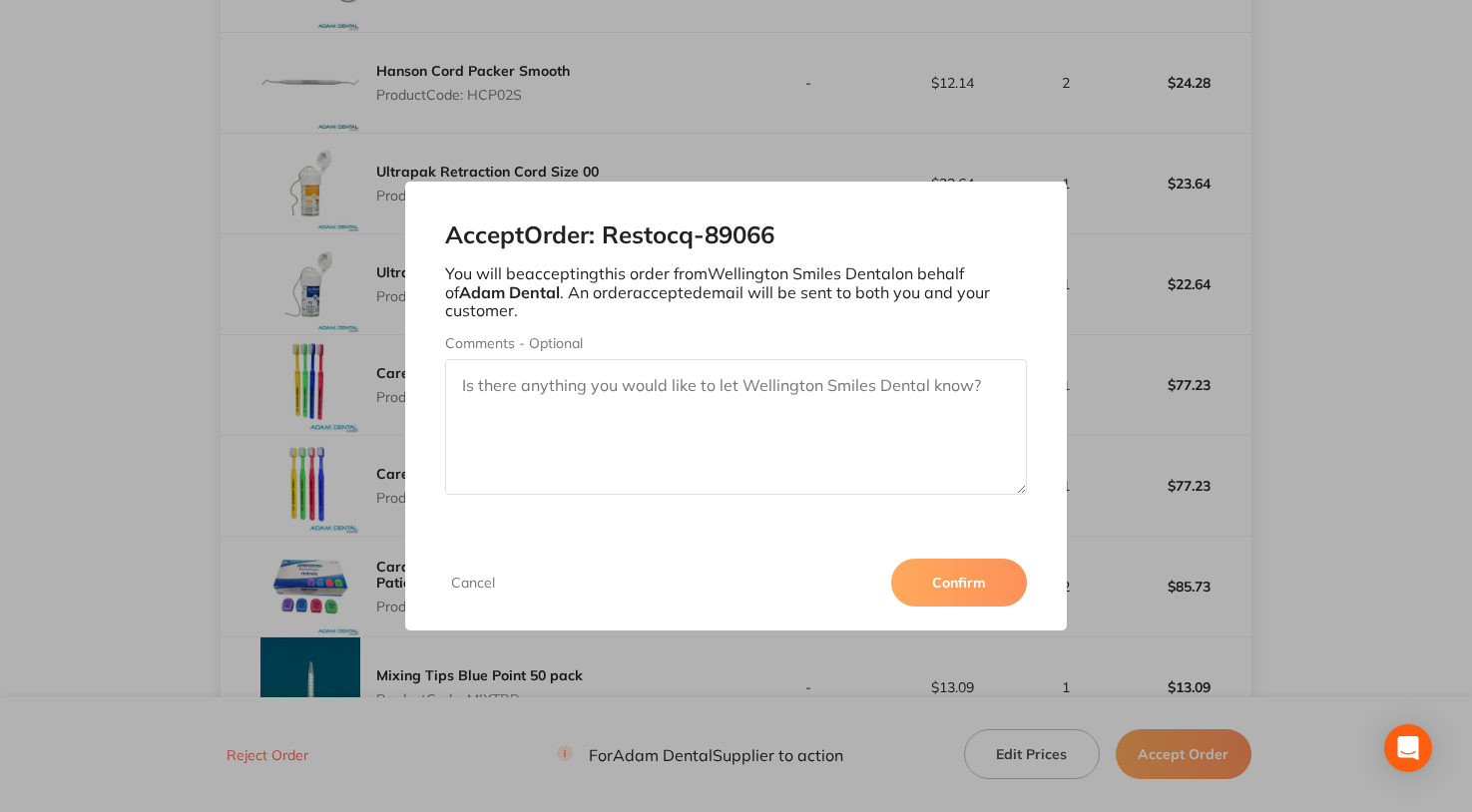 click on "Confirm" at bounding box center [959, 583] 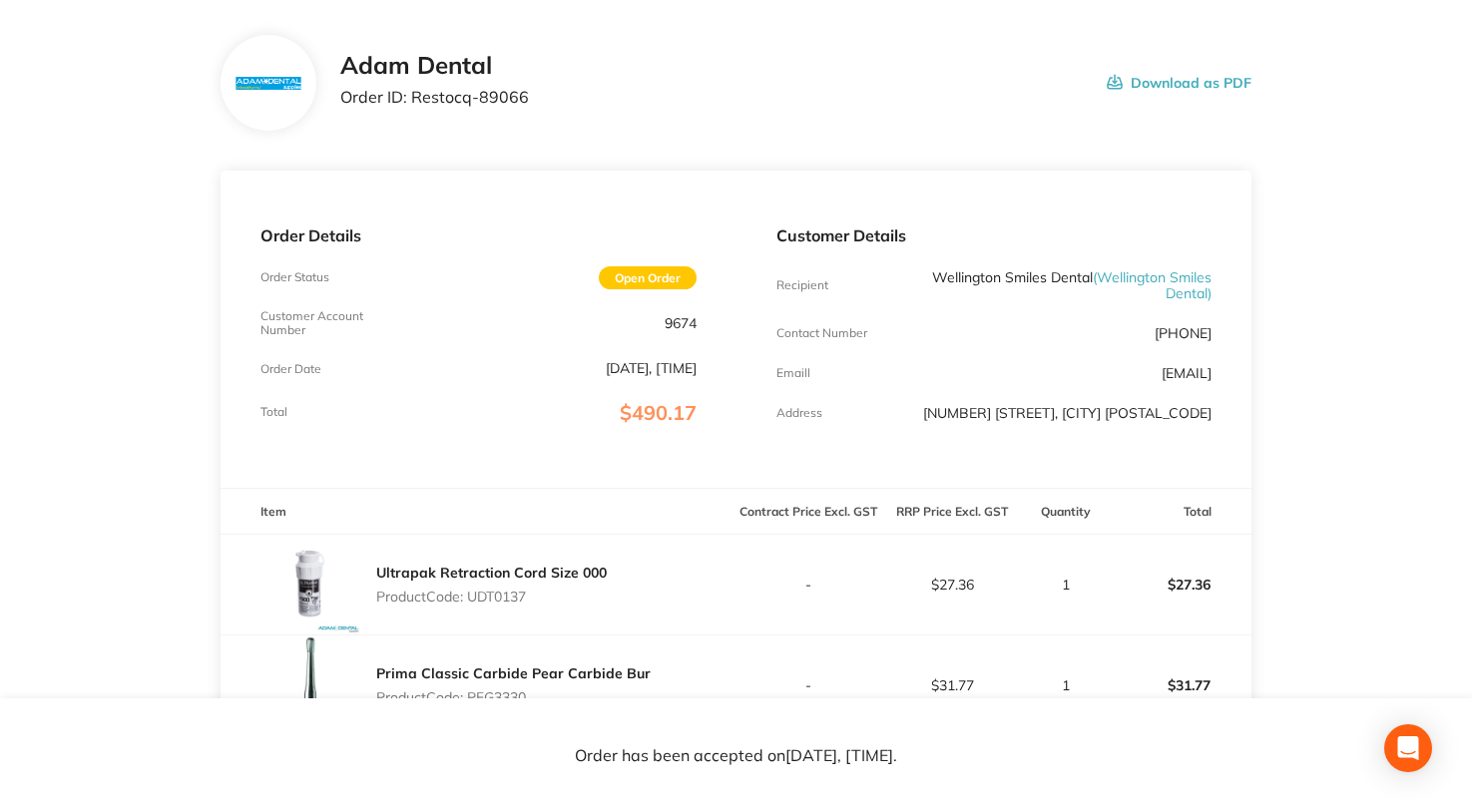 scroll, scrollTop: 0, scrollLeft: 0, axis: both 